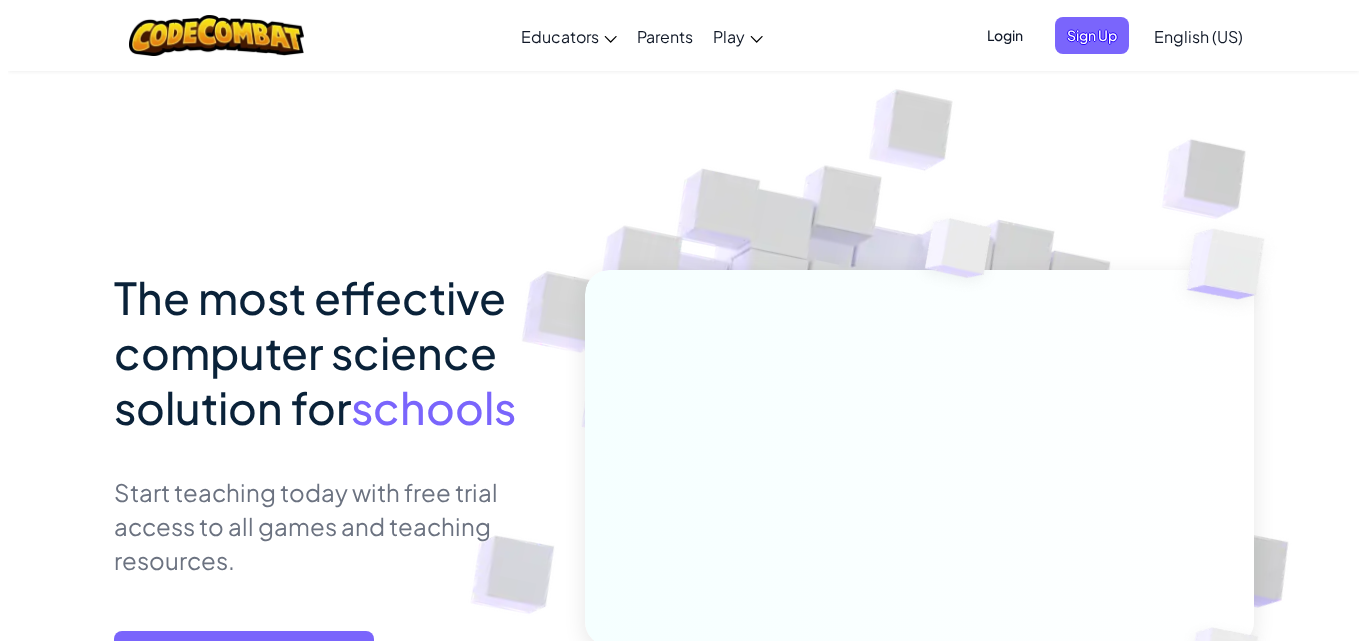 scroll, scrollTop: 300, scrollLeft: 0, axis: vertical 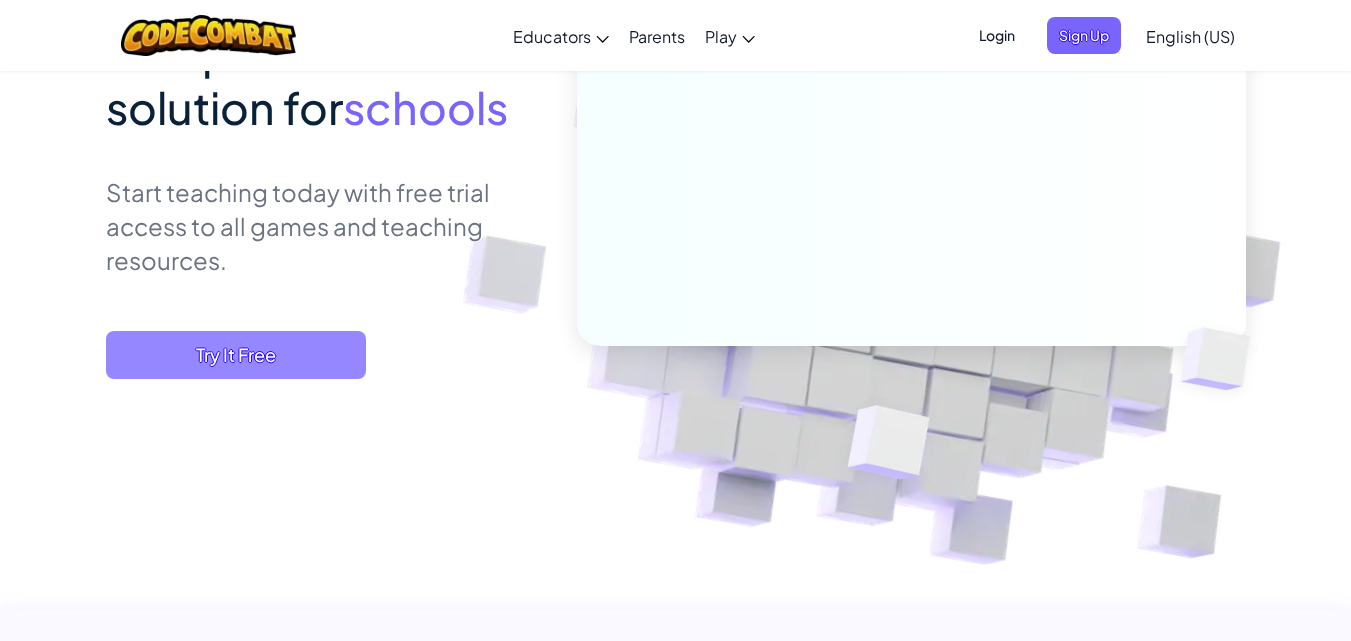 click on "Try It Free" at bounding box center (236, 355) 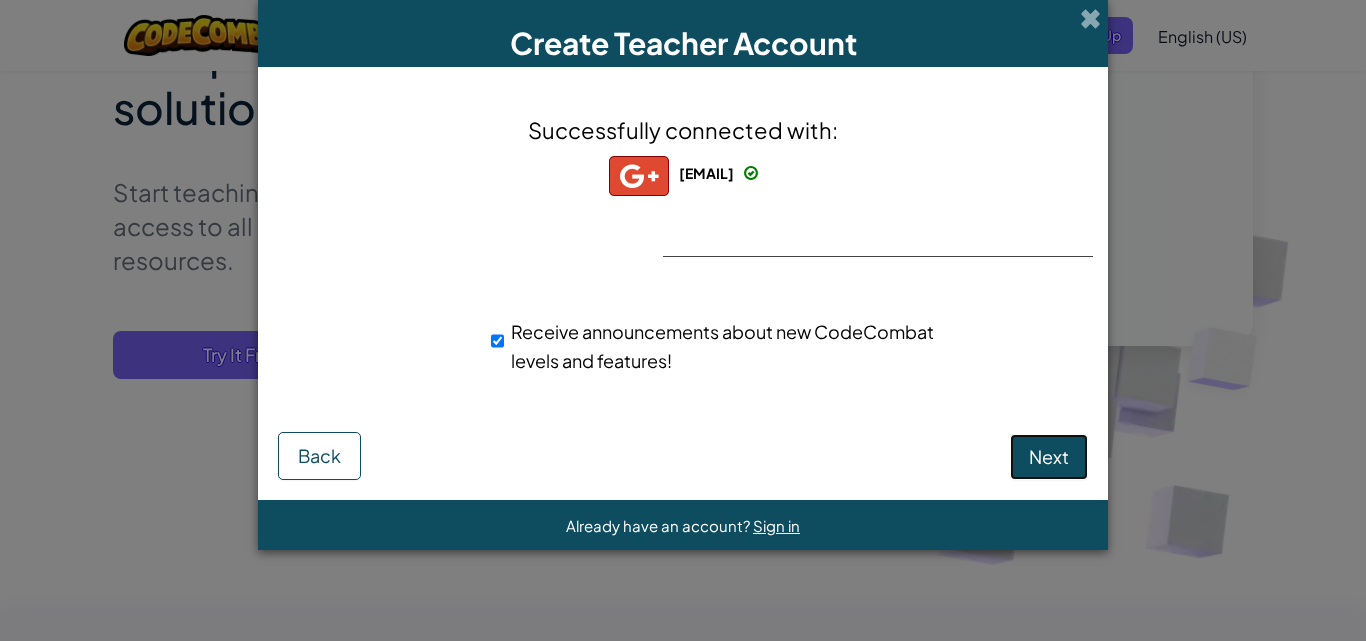 click on "Next" at bounding box center (1049, 456) 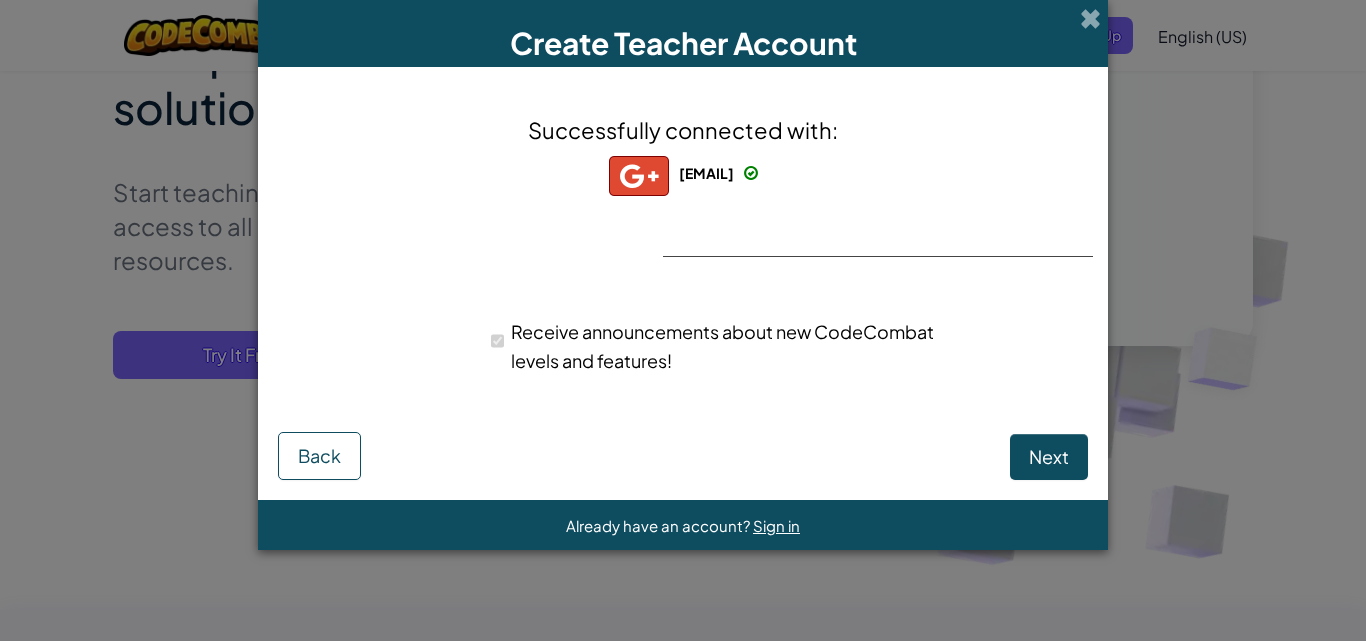 select on "Egypt" 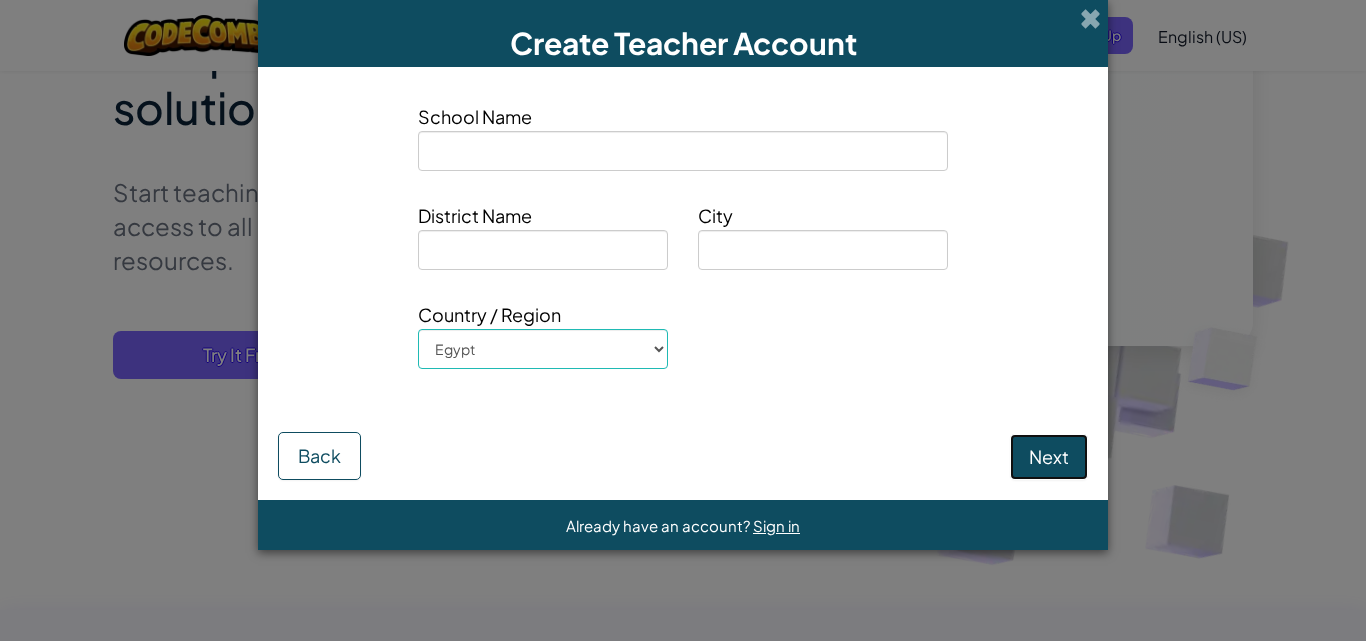 click on "Next" at bounding box center [1049, 457] 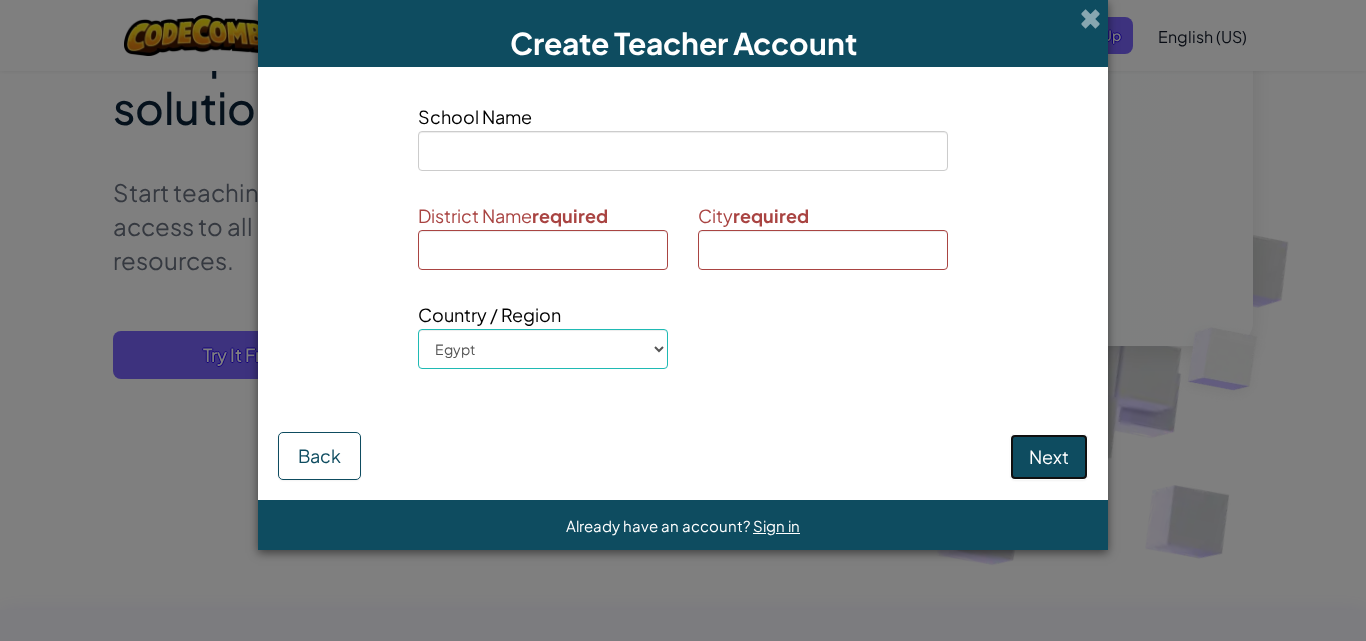 click on "Next" at bounding box center [1049, 457] 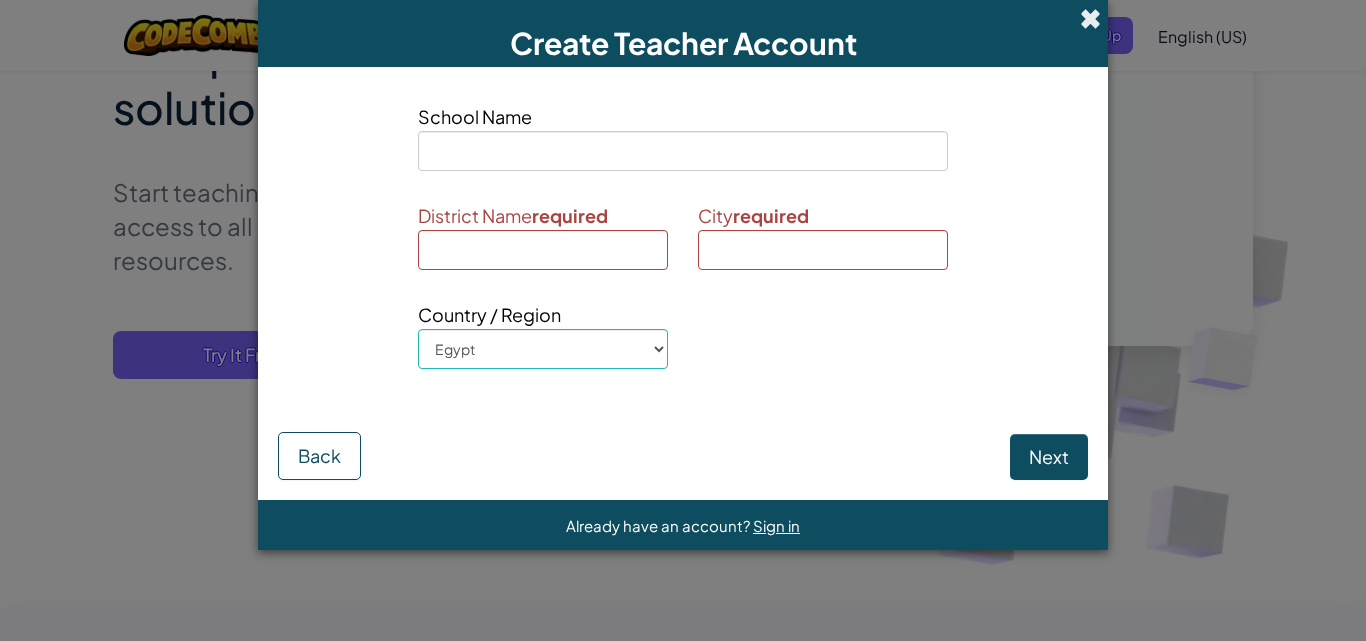 click at bounding box center (1090, 18) 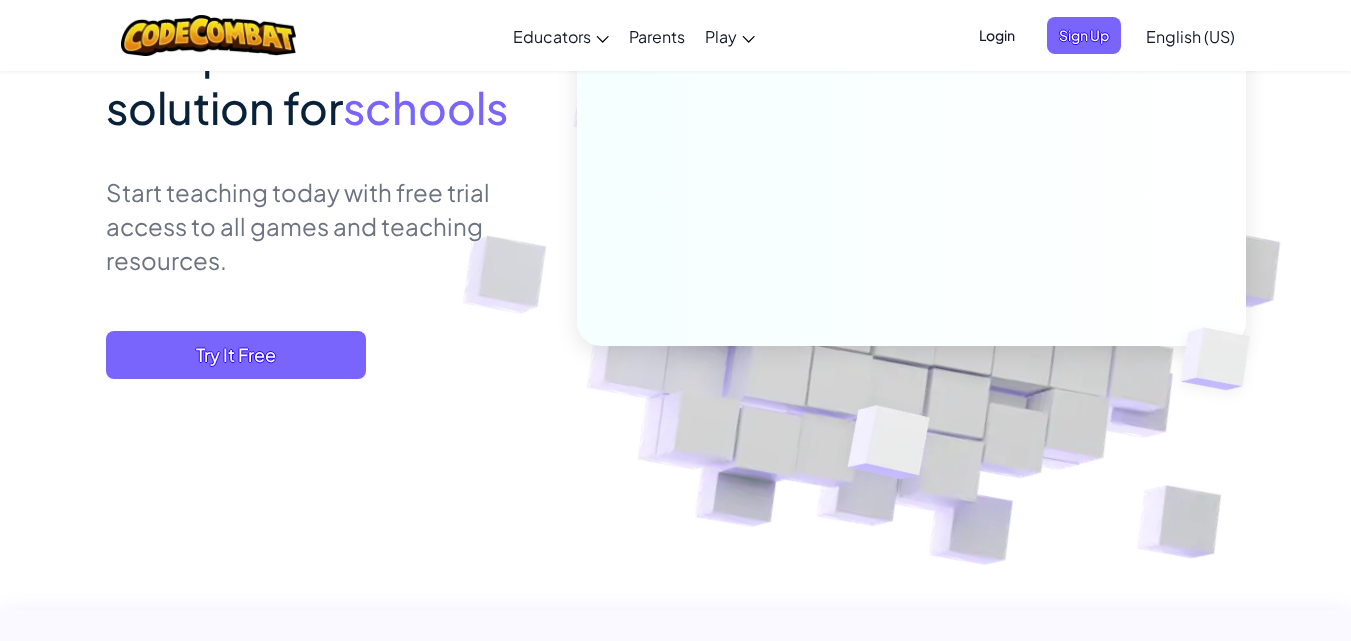 click on "Sign Up" at bounding box center [1084, 35] 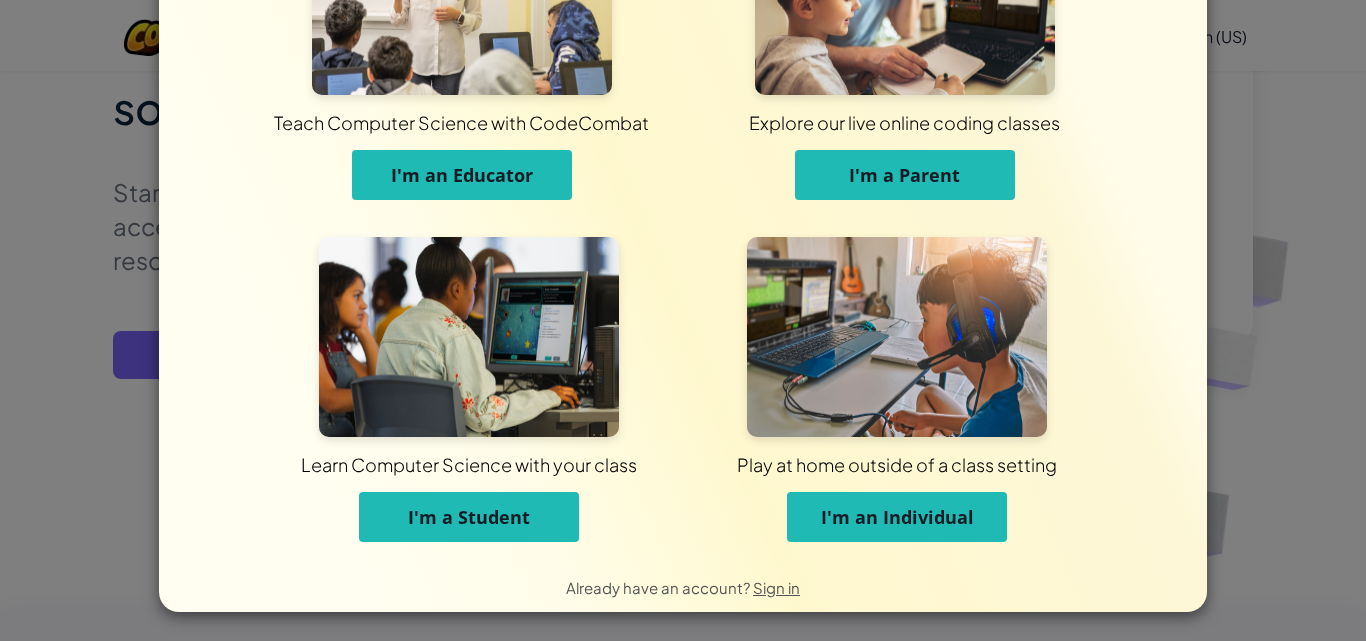 scroll, scrollTop: 151, scrollLeft: 0, axis: vertical 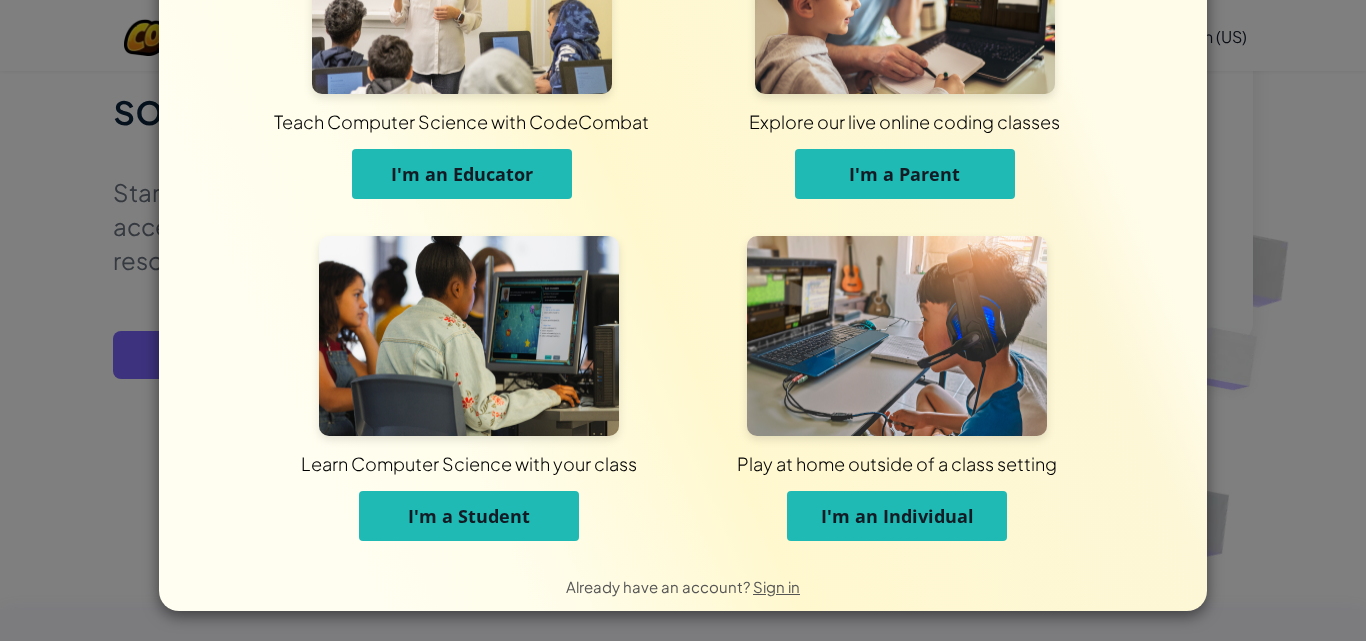 click on "I'm an Individual" at bounding box center [897, 516] 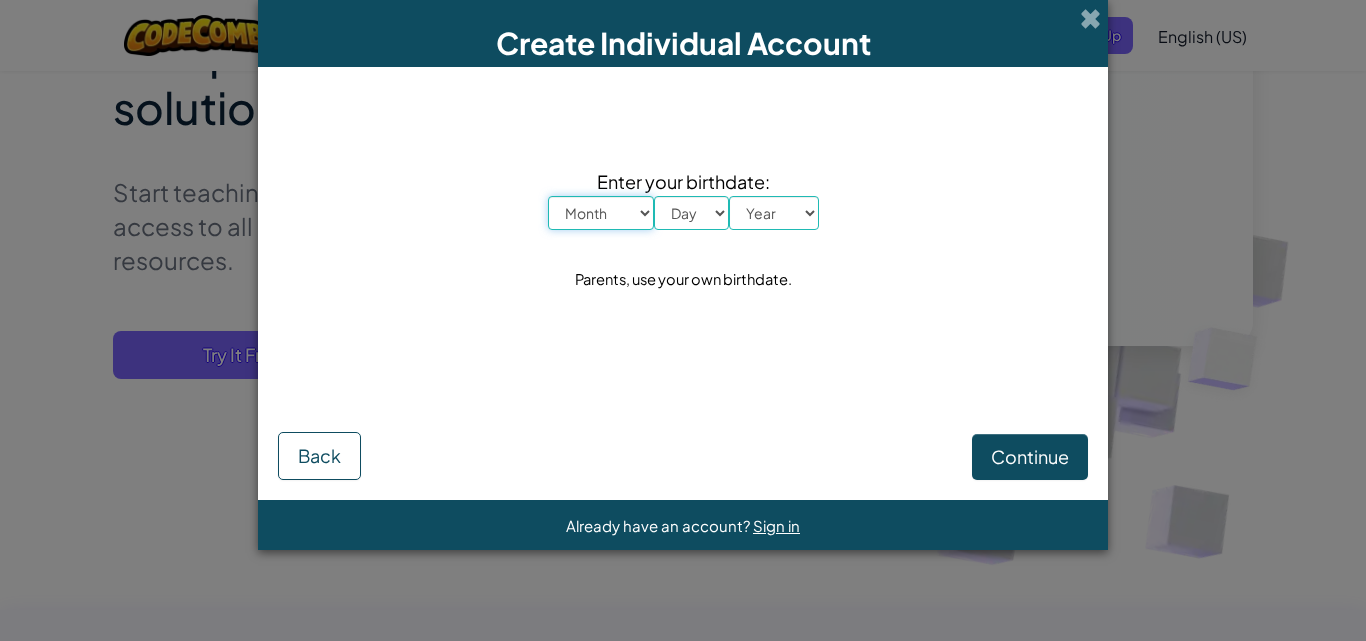 scroll, scrollTop: 0, scrollLeft: 0, axis: both 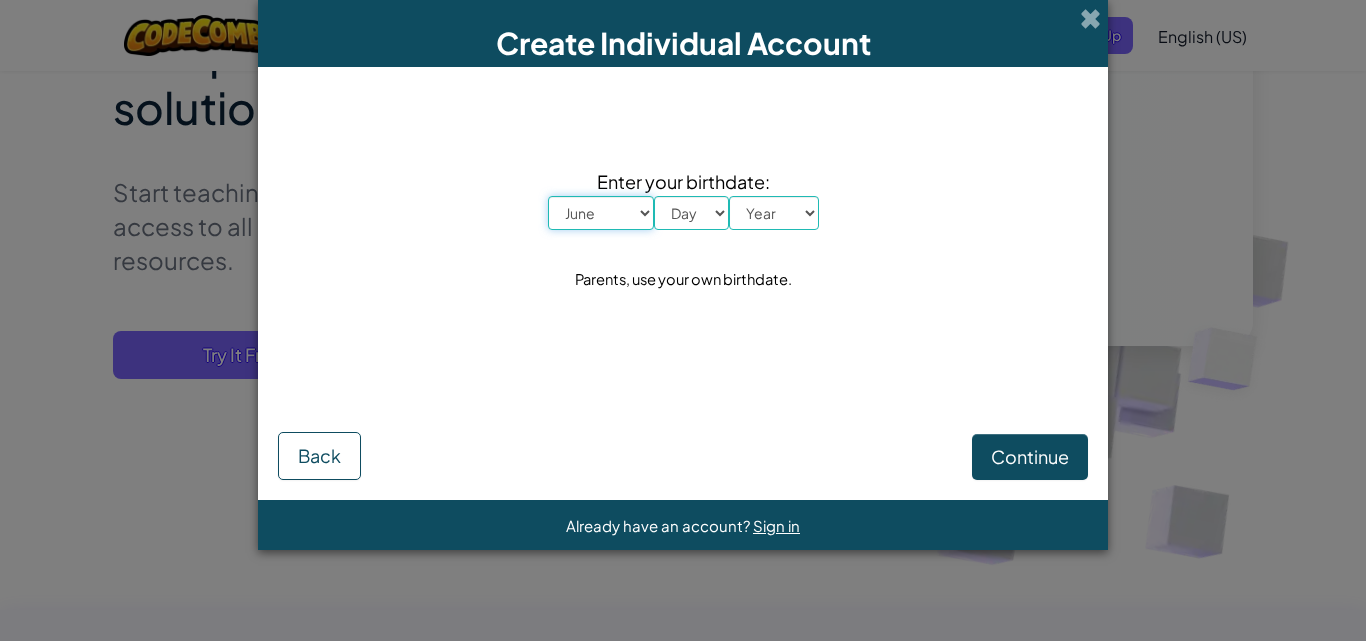click on "Month January February March April May June July August September October November December" at bounding box center (601, 213) 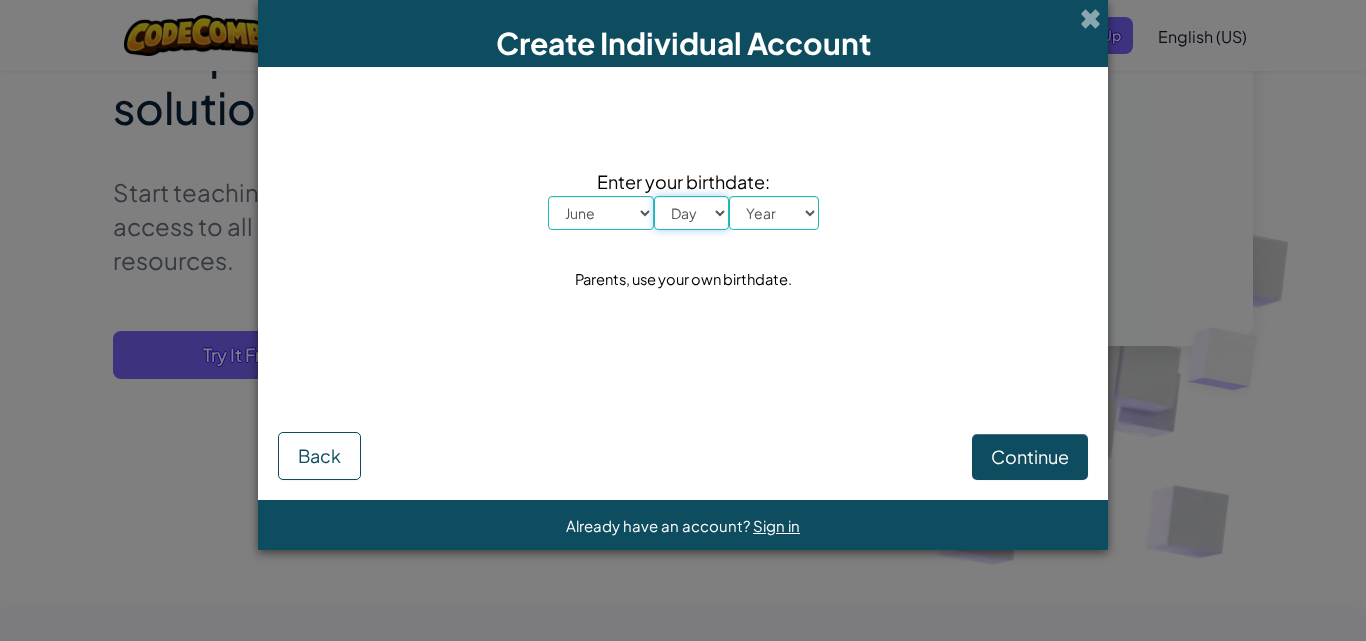 click on "Day 1 2 3 4 5 6 7 8 9 10 11 12 13 14 15 16 17 18 19 20 21 22 23 24 25 26 27 28 29 30 31" at bounding box center [691, 213] 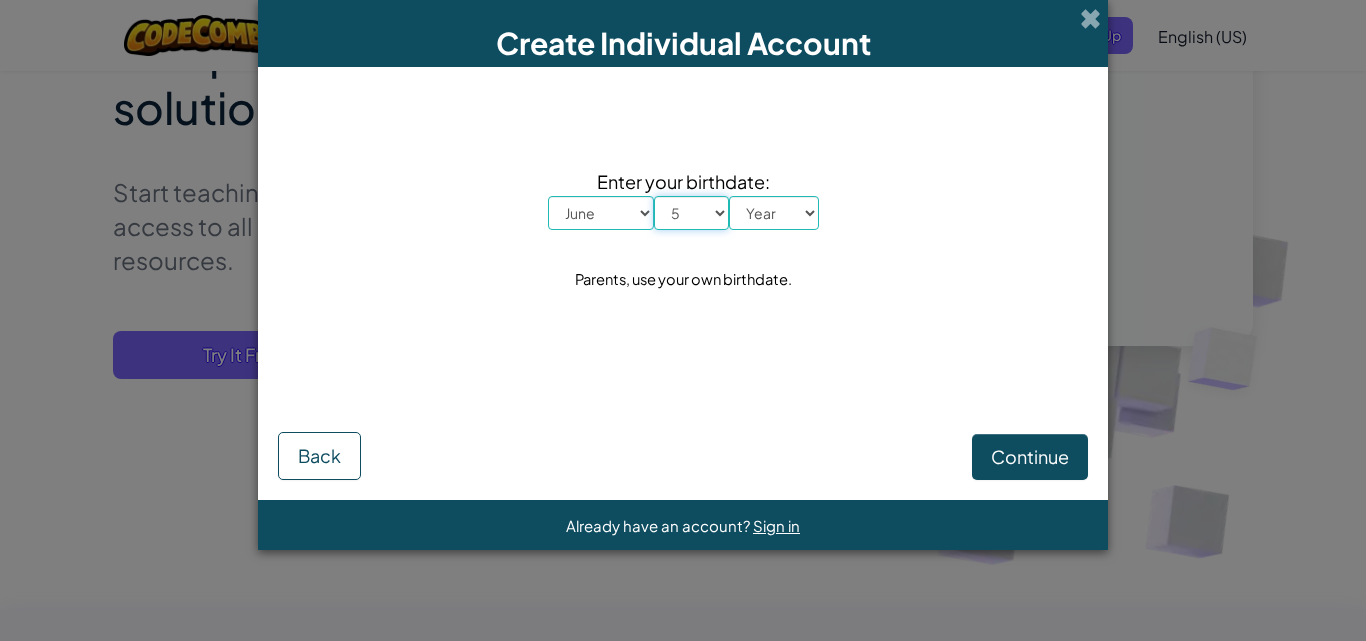 click on "Day 1 2 3 4 5 6 7 8 9 10 11 12 13 14 15 16 17 18 19 20 21 22 23 24 25 26 27 28 29 30 31" at bounding box center (691, 213) 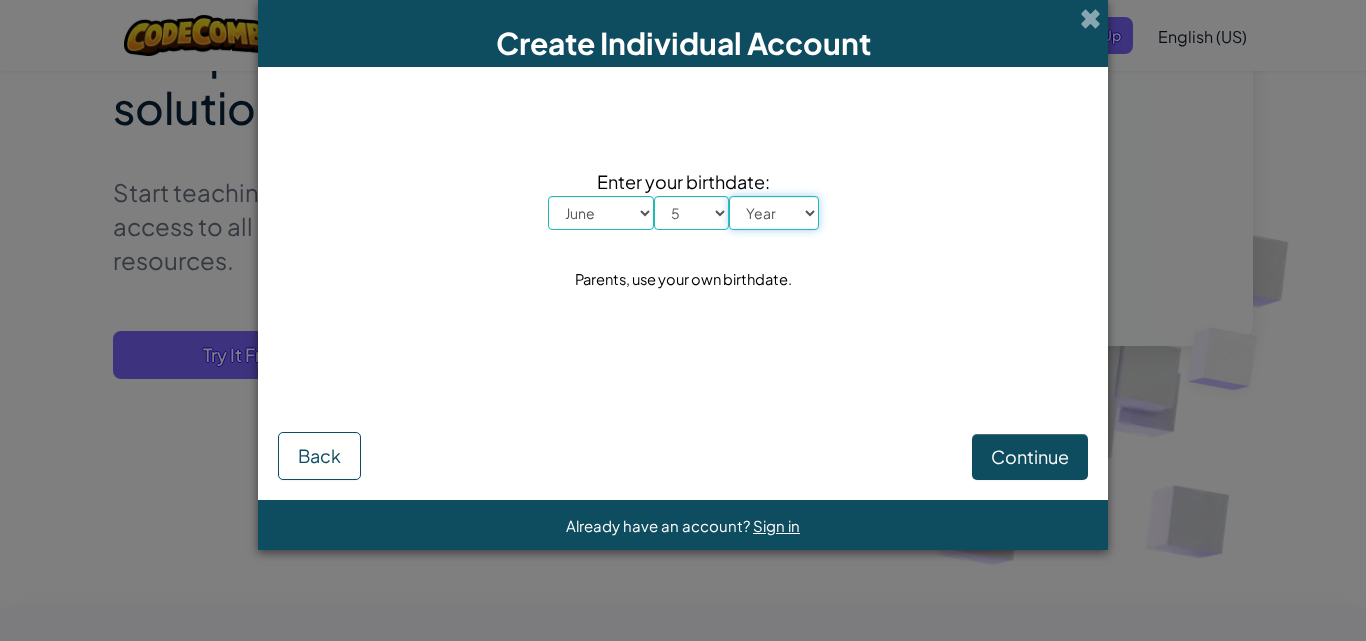 click on "Year 2025 2024 2023 2022 2021 2020 2019 2018 2017 2016 2015 2014 2013 2012 2011 2010 2009 2008 2007 2006 2005 2004 2003 2002 2001 2000 1999 1998 1997 1996 1995 1994 1993 1992 1991 1990 1989 1988 1987 1986 1985 1984 1983 1982 1981 1980 1979 1978 1977 1976 1975 1974 1973 1972 1971 1970 1969 1968 1967 1966 1965 1964 1963 1962 1961 1960 1959 1958 1957 1956 1955 1954 1953 1952 1951 1950 1949 1948 1947 1946 1945 1944 1943 1942 1941 1940 1939 1938 1937 1936 1935 1934 1933 1932 1931 1930 1929 1928 1927 1926" at bounding box center [774, 213] 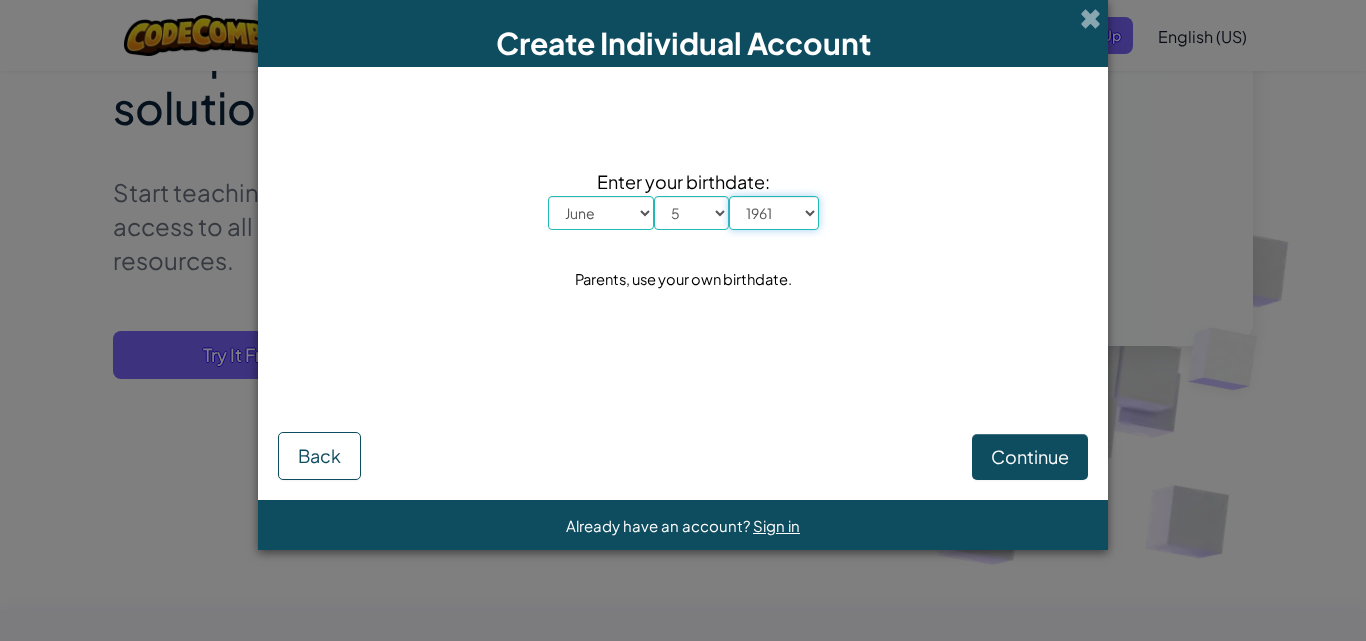 click on "Year 2025 2024 2023 2022 2021 2020 2019 2018 2017 2016 2015 2014 2013 2012 2011 2010 2009 2008 2007 2006 2005 2004 2003 2002 2001 2000 1999 1998 1997 1996 1995 1994 1993 1992 1991 1990 1989 1988 1987 1986 1985 1984 1983 1982 1981 1980 1979 1978 1977 1976 1975 1974 1973 1972 1971 1970 1969 1968 1967 1966 1965 1964 1963 1962 1961 1960 1959 1958 1957 1956 1955 1954 1953 1952 1951 1950 1949 1948 1947 1946 1945 1944 1943 1942 1941 1940 1939 1938 1937 1936 1935 1934 1933 1932 1931 1930 1929 1928 1927 1926" at bounding box center [774, 213] 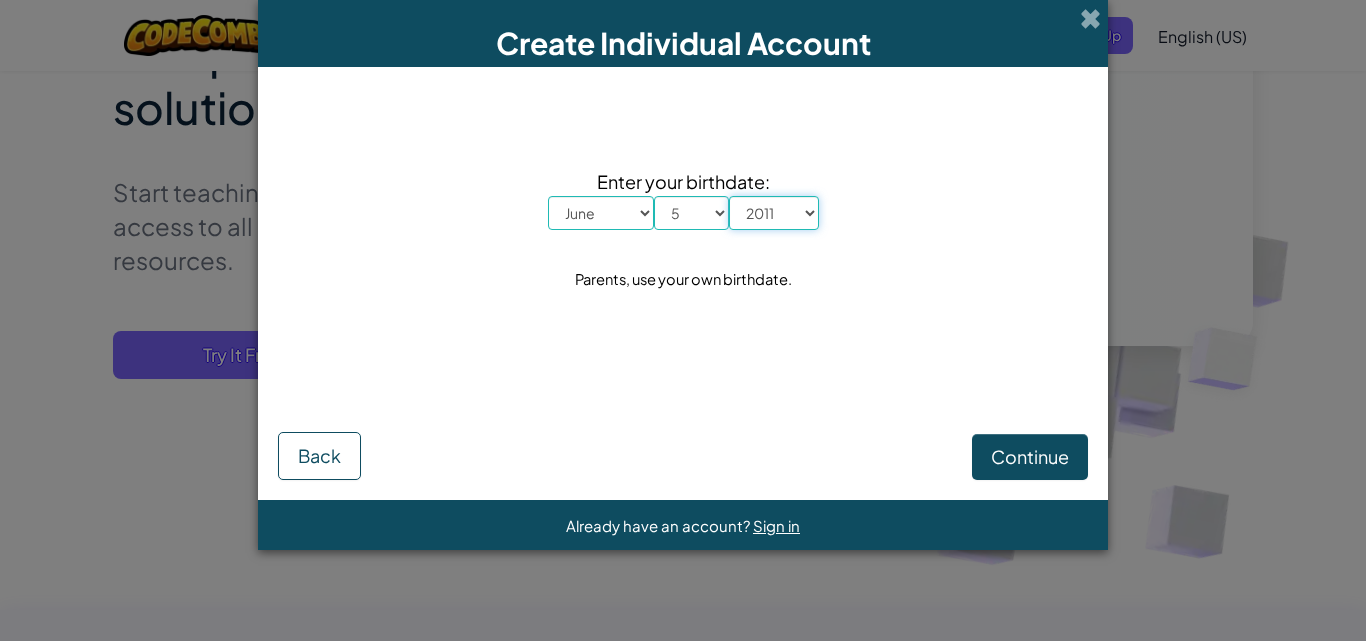 click on "Year 2025 2024 2023 2022 2021 2020 2019 2018 2017 2016 2015 2014 2013 2012 2011 2010 2009 2008 2007 2006 2005 2004 2003 2002 2001 2000 1999 1998 1997 1996 1995 1994 1993 1992 1991 1990 1989 1988 1987 1986 1985 1984 1983 1982 1981 1980 1979 1978 1977 1976 1975 1974 1973 1972 1971 1970 1969 1968 1967 1966 1965 1964 1963 1962 1961 1960 1959 1958 1957 1956 1955 1954 1953 1952 1951 1950 1949 1948 1947 1946 1945 1944 1943 1942 1941 1940 1939 1938 1937 1936 1935 1934 1933 1932 1931 1930 1929 1928 1927 1926" at bounding box center [774, 213] 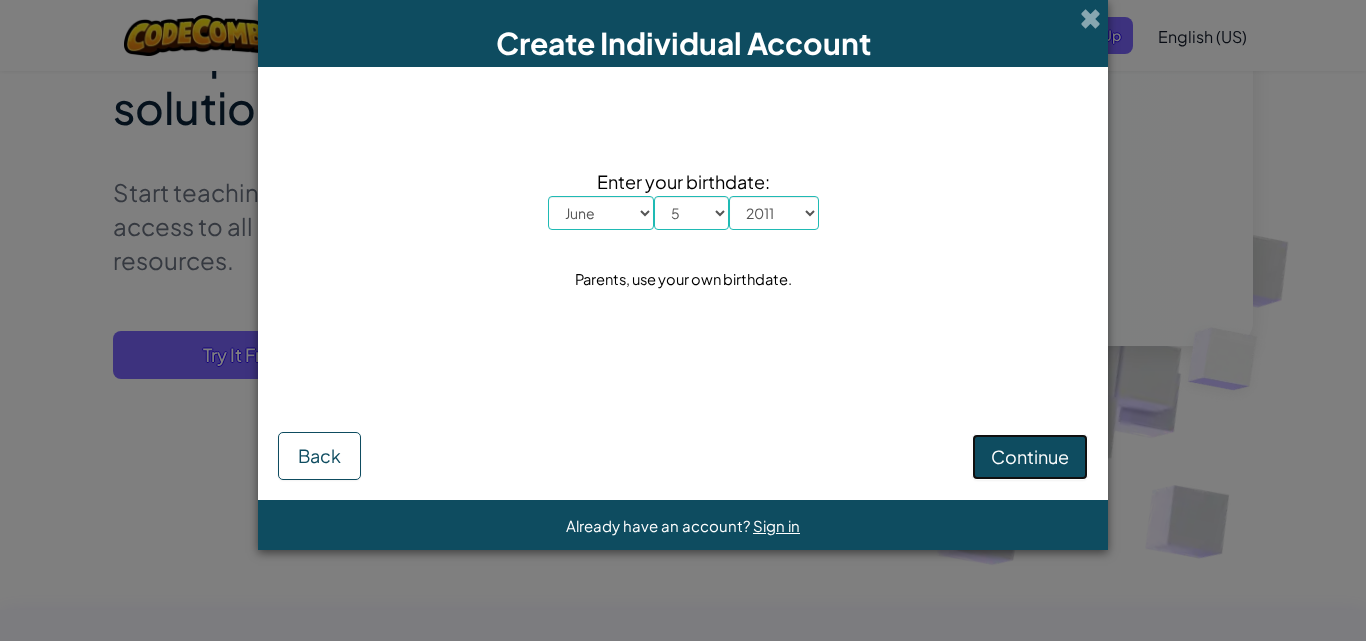 click on "Continue" at bounding box center (1030, 456) 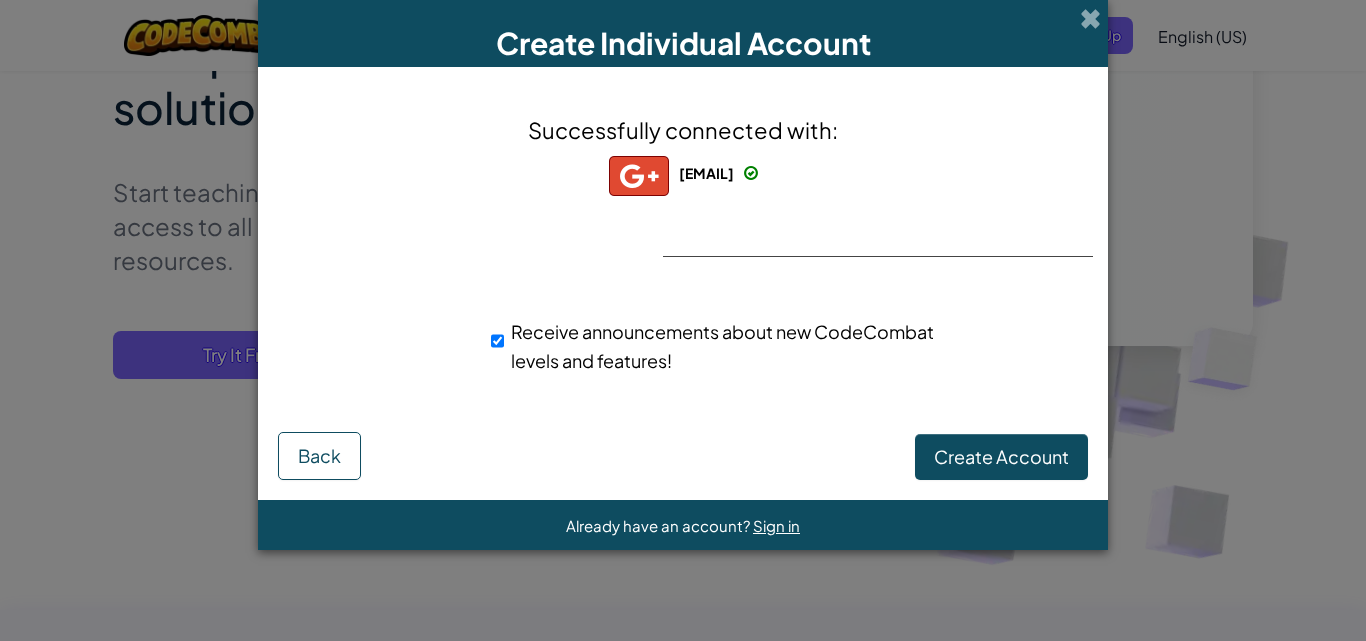 click on "Successfully connected with: nashwa.naeim.esl@gmail.com nashwa.naeim.esl@gmail.com nashwa.naeim.esl+gplus Receive announcements about new CodeCombat levels and features!" at bounding box center [683, 256] 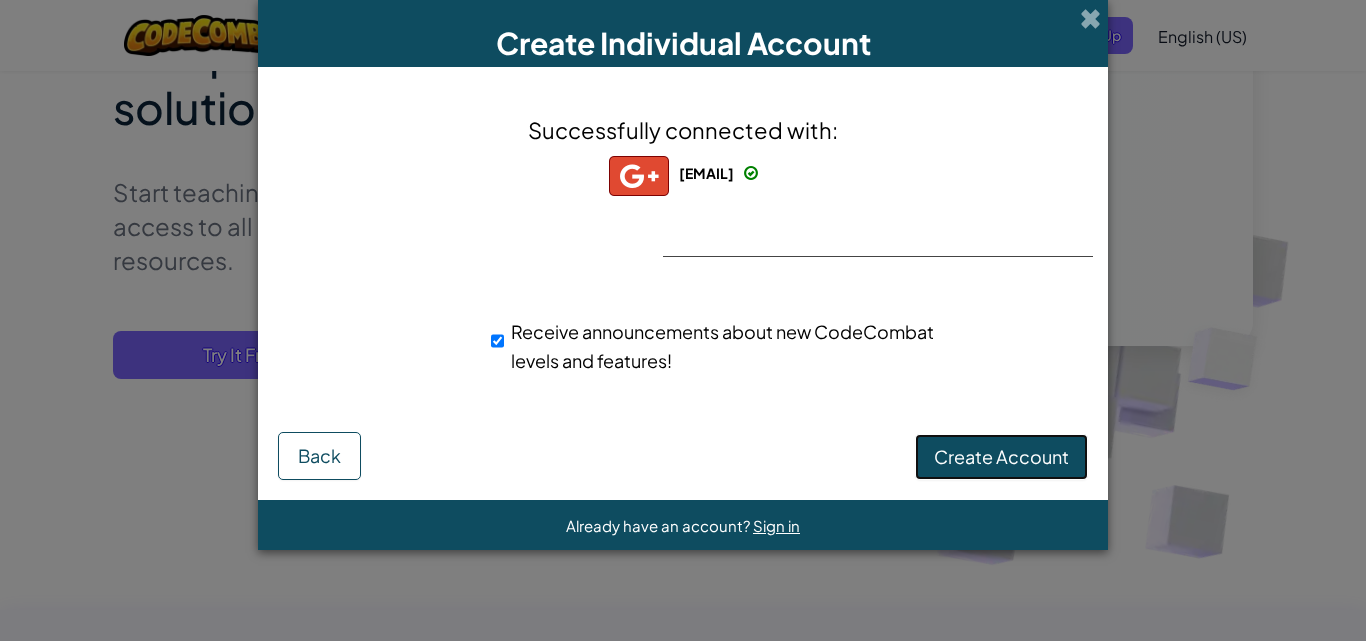 click on "Create Account" at bounding box center [1001, 456] 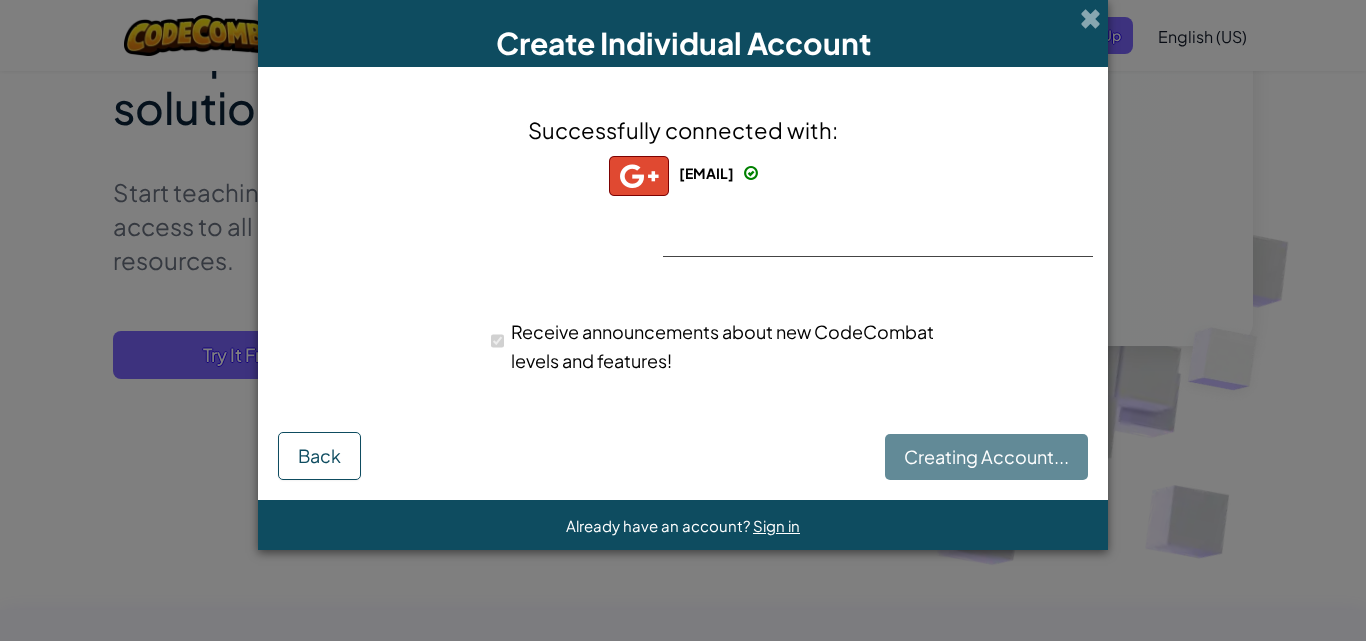 click on "Successfully connected with: nashwa.naeim.esl@gmail.com nashwa.naeim.esl@gmail.com nashwa.naeim.esl+gplus Receive announcements about new CodeCombat levels and features!" at bounding box center [683, 256] 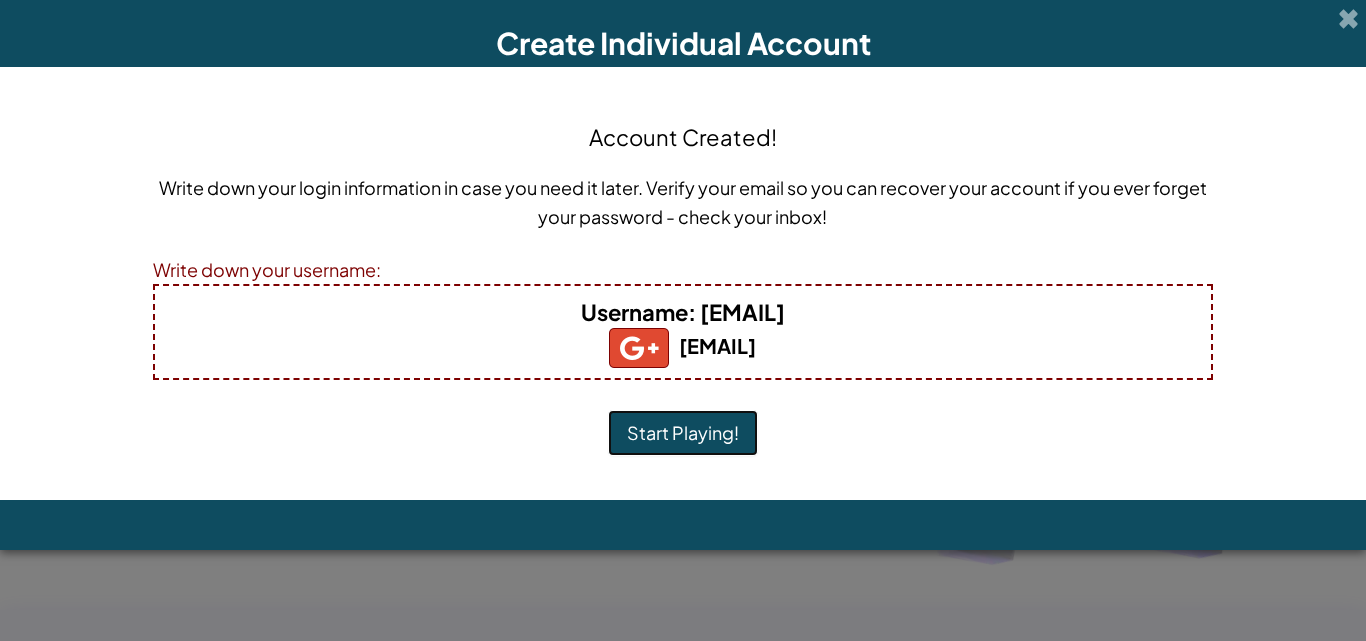 drag, startPoint x: 757, startPoint y: 252, endPoint x: 750, endPoint y: 264, distance: 13.892444 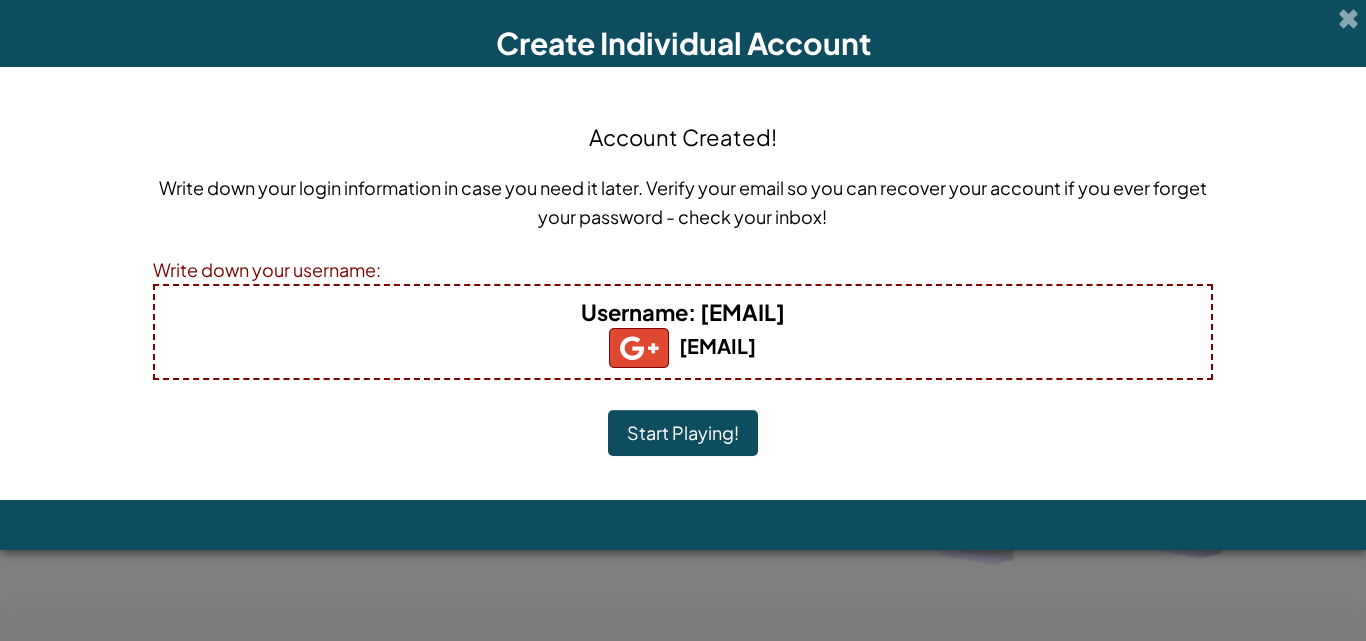 click on "nashwa.naeim.esl@gmail.com" at bounding box center (682, 345) 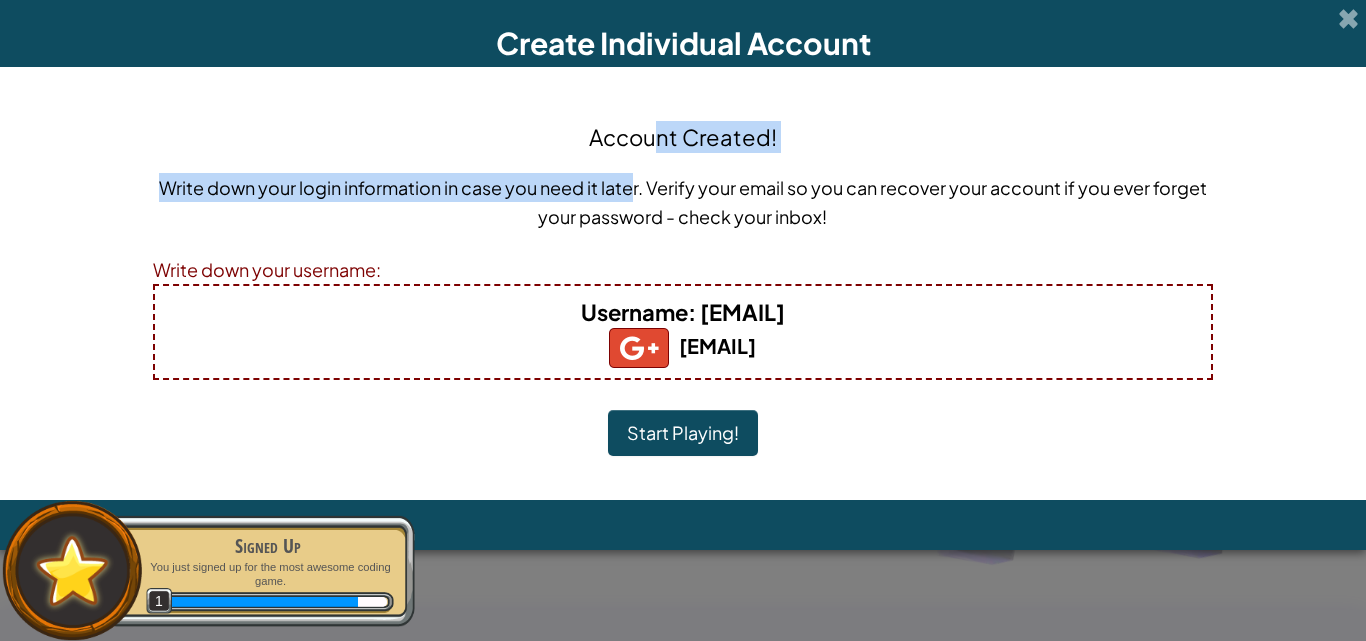 drag, startPoint x: 649, startPoint y: 155, endPoint x: 631, endPoint y: 174, distance: 26.172504 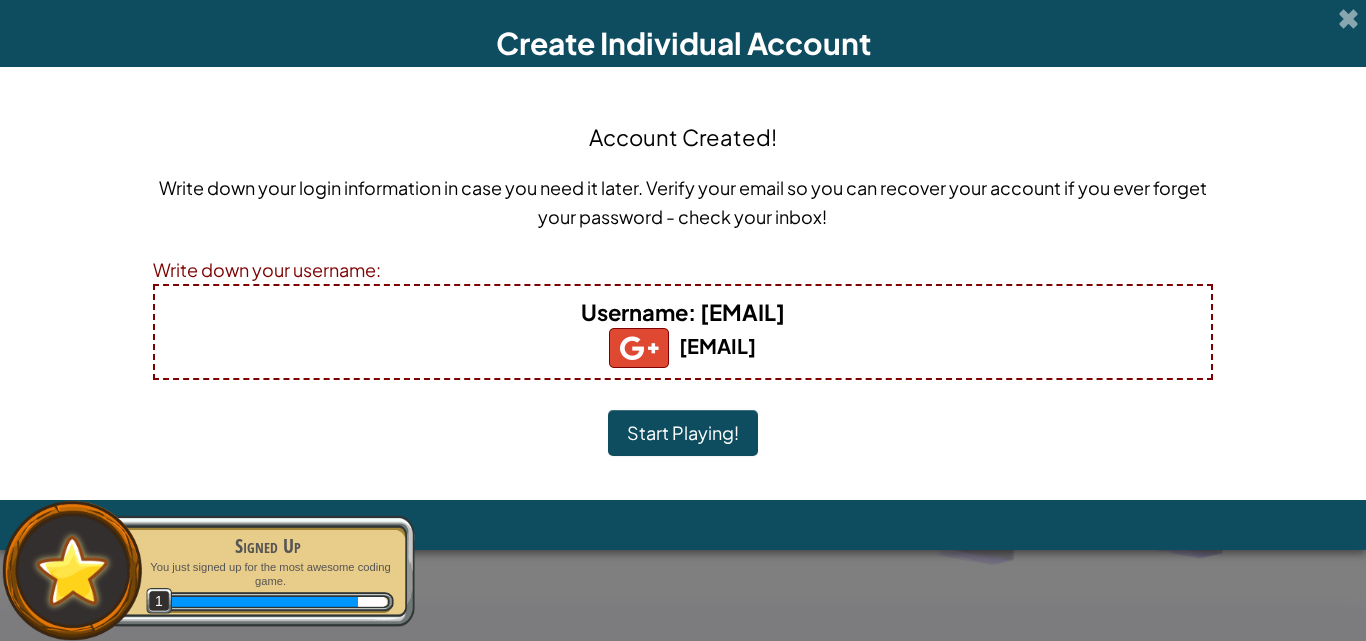 click on "nashwa.naeim.esl@gmail.com" at bounding box center [682, 345] 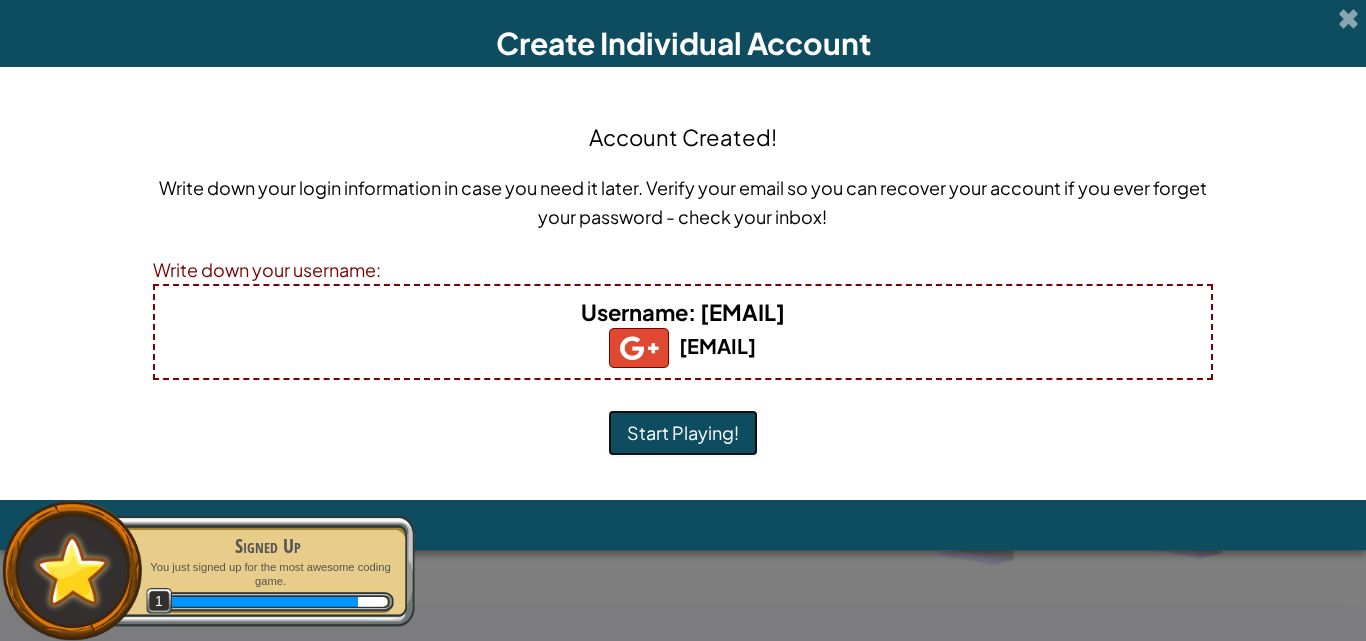 click on "Start Playing!" at bounding box center [683, 433] 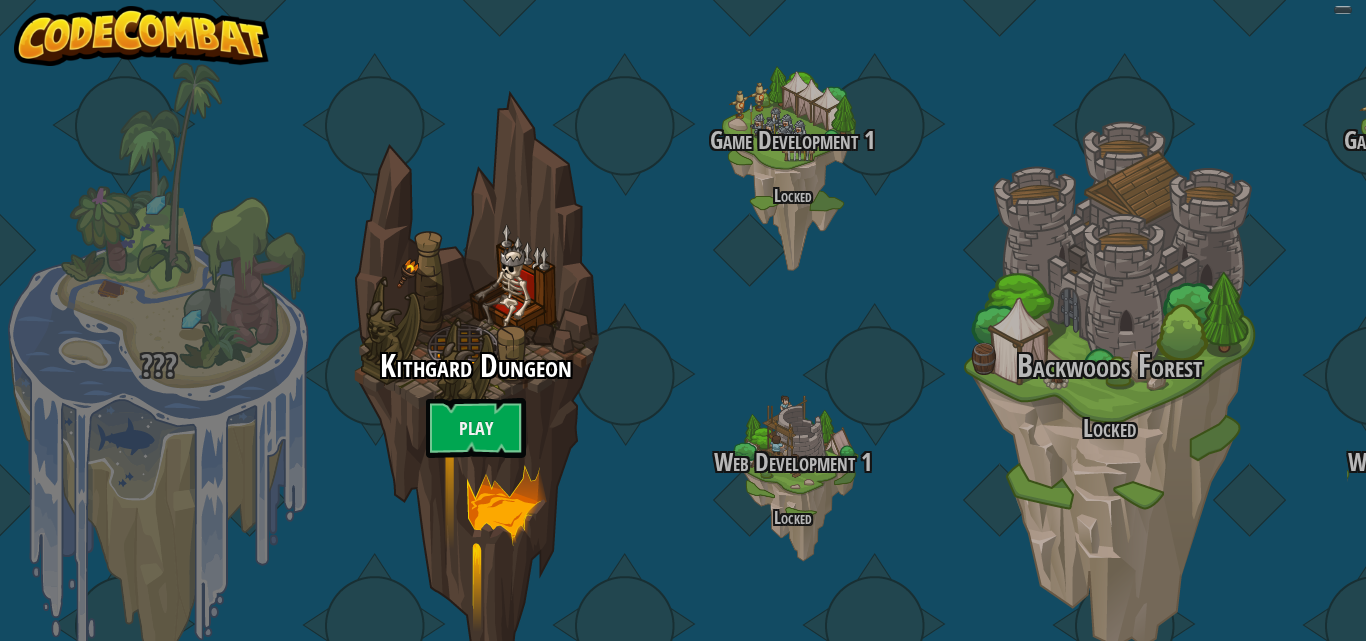 scroll, scrollTop: 0, scrollLeft: 0, axis: both 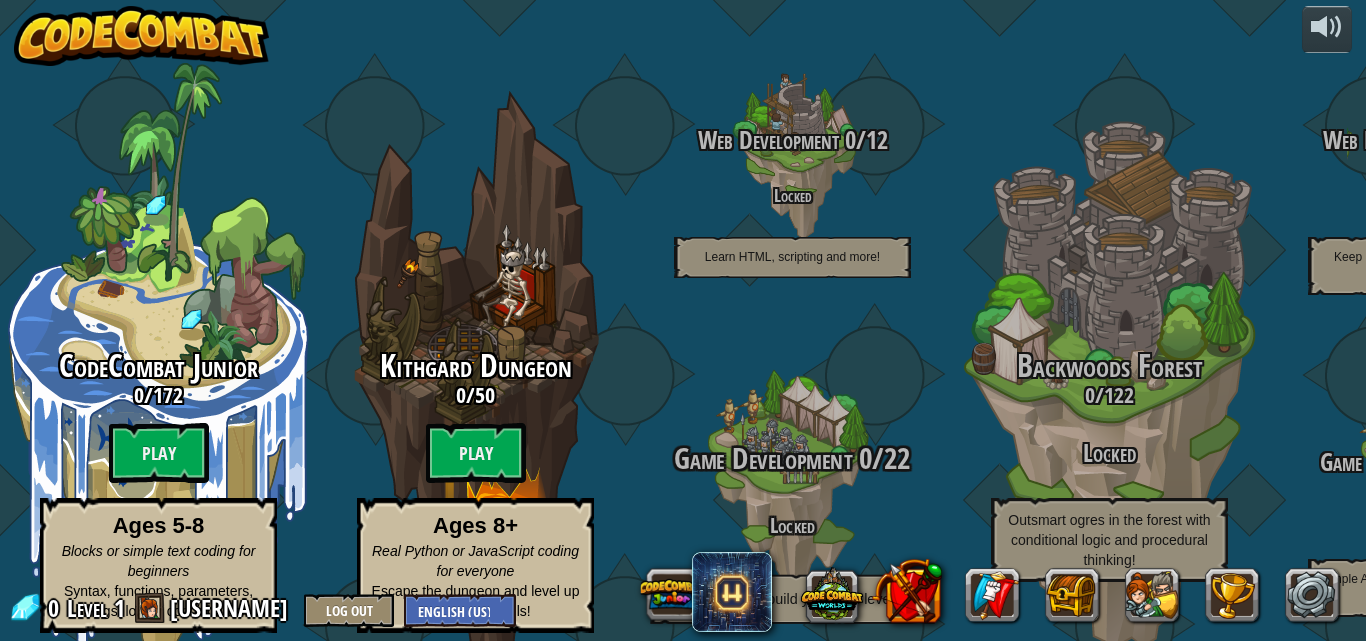 drag, startPoint x: 0, startPoint y: 0, endPoint x: 713, endPoint y: 420, distance: 827.5077 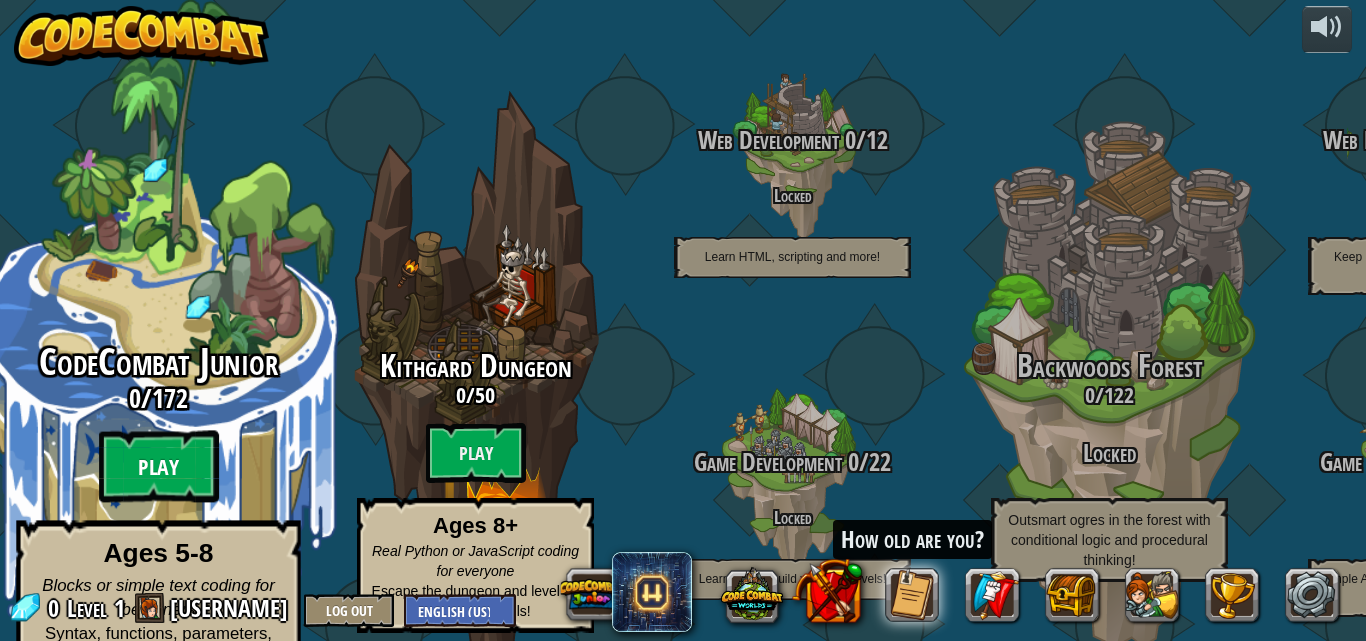 drag, startPoint x: 713, startPoint y: 420, endPoint x: 185, endPoint y: 418, distance: 528.0038 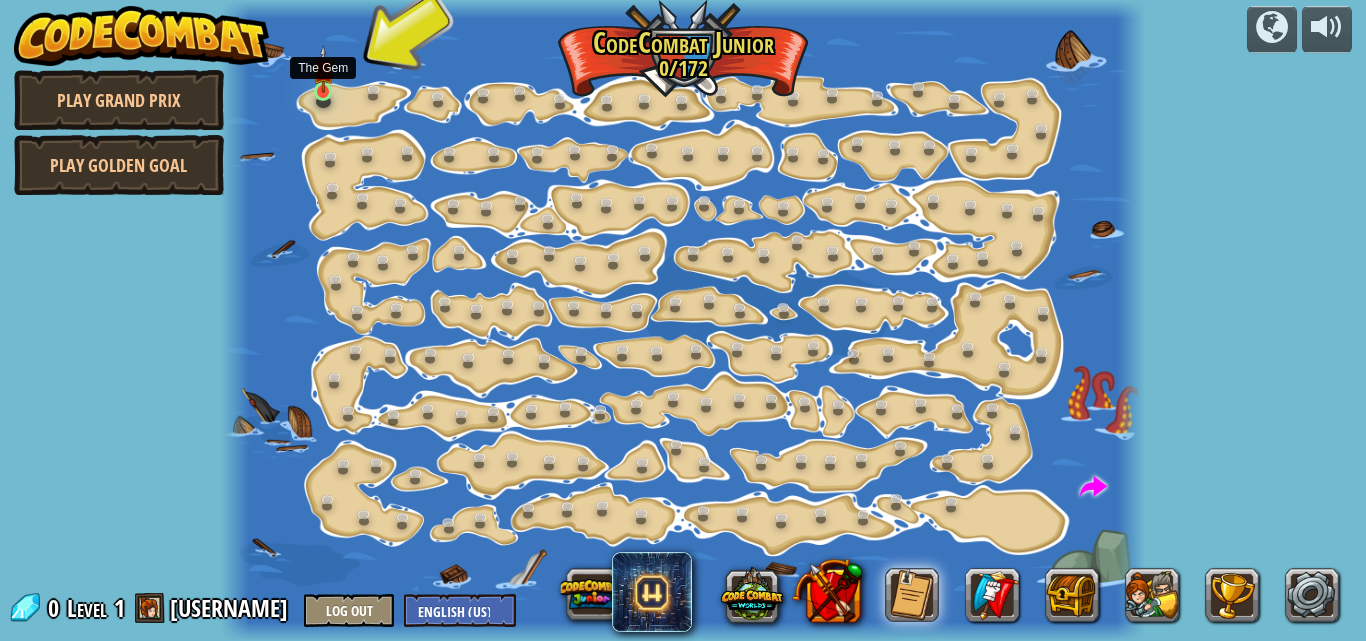 click at bounding box center (323, 69) 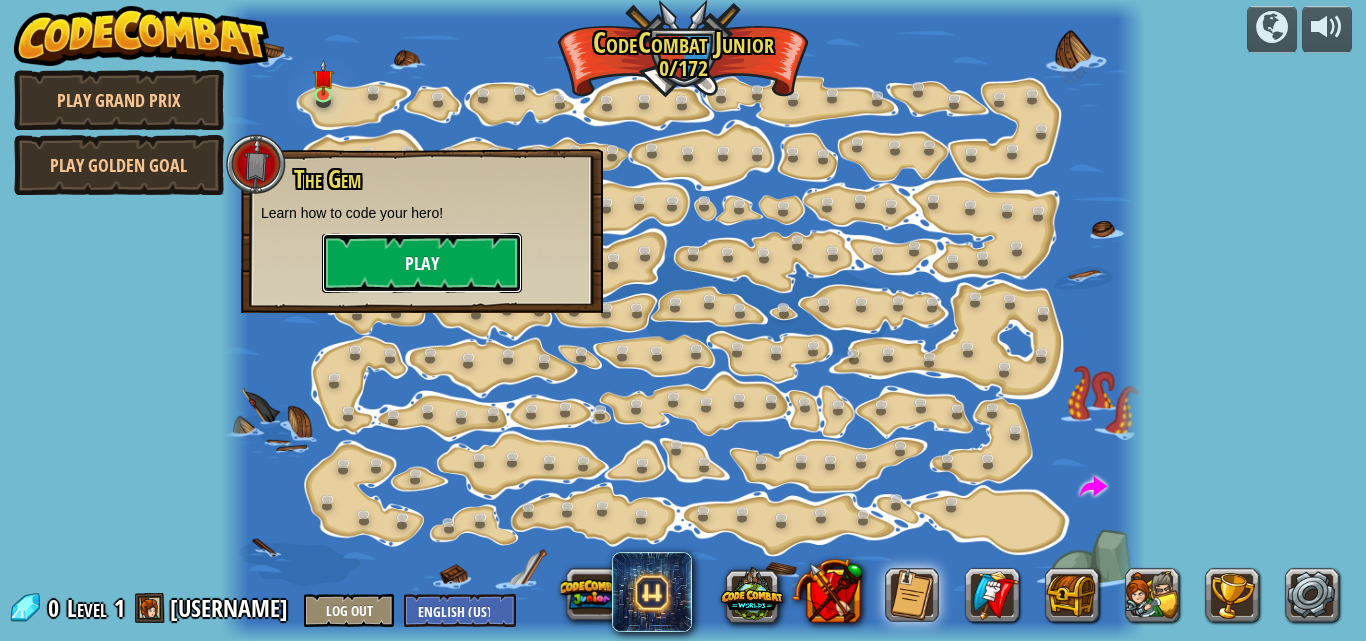 click on "Play" at bounding box center [422, 263] 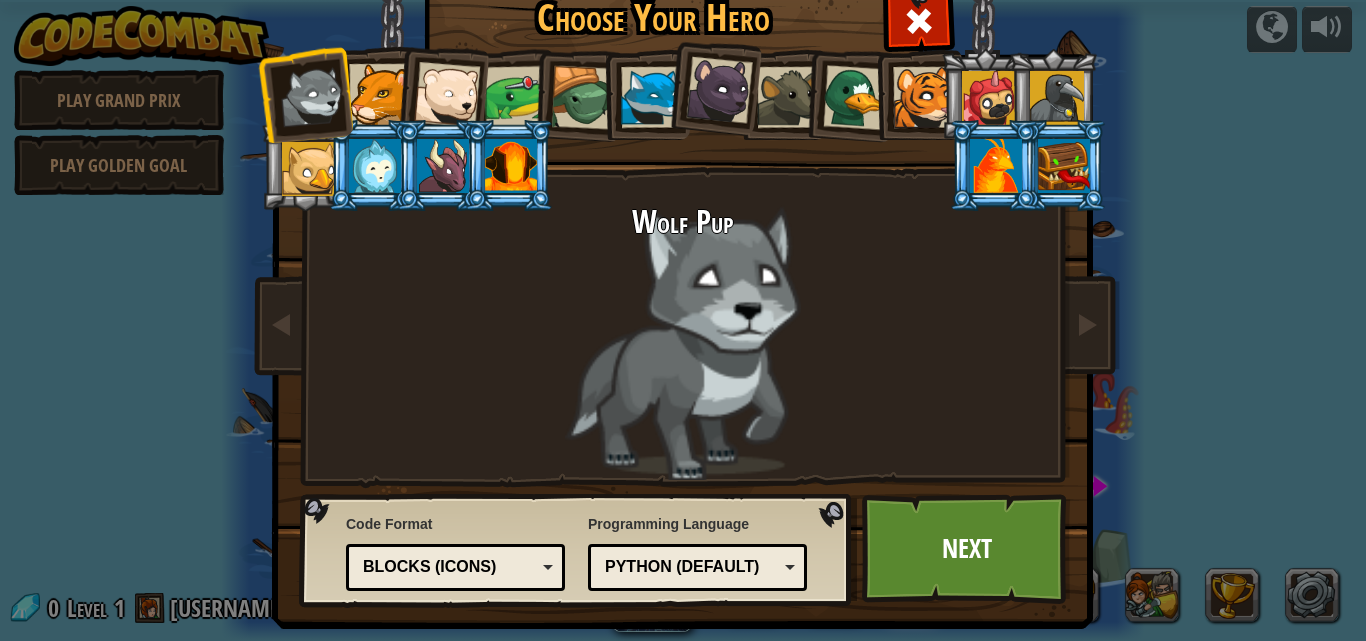 click at bounding box center [441, 165] 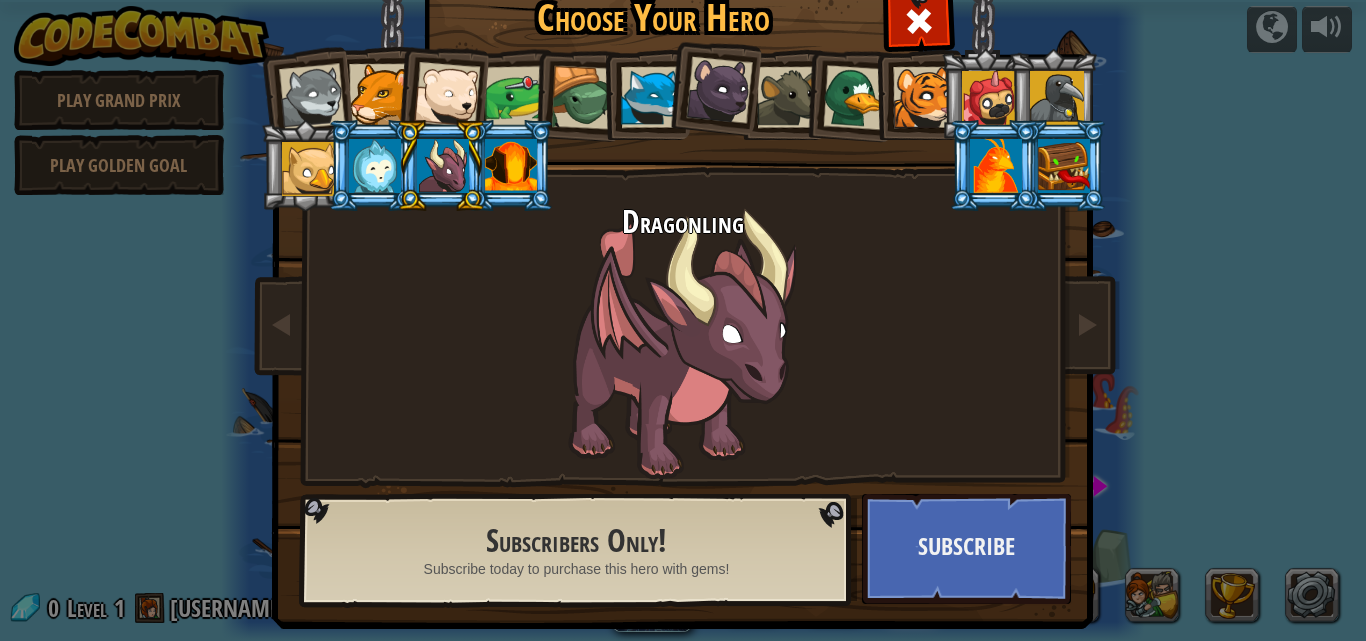 click at bounding box center [379, 94] 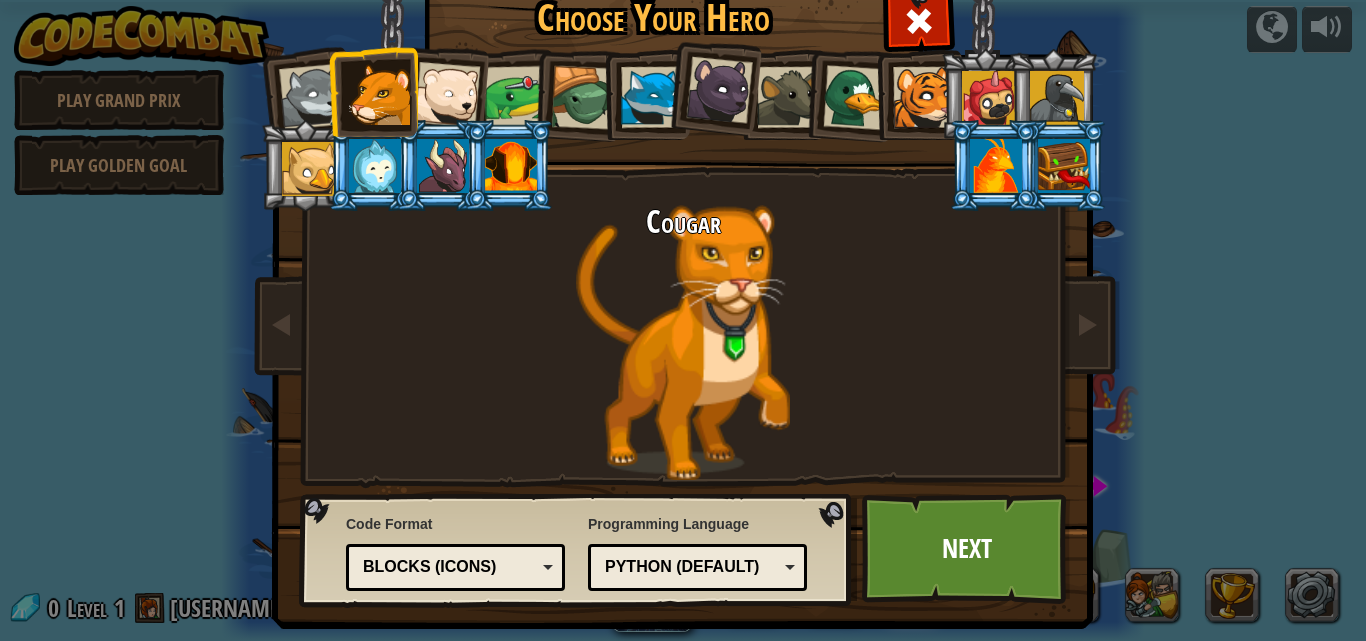 click at bounding box center [516, 97] 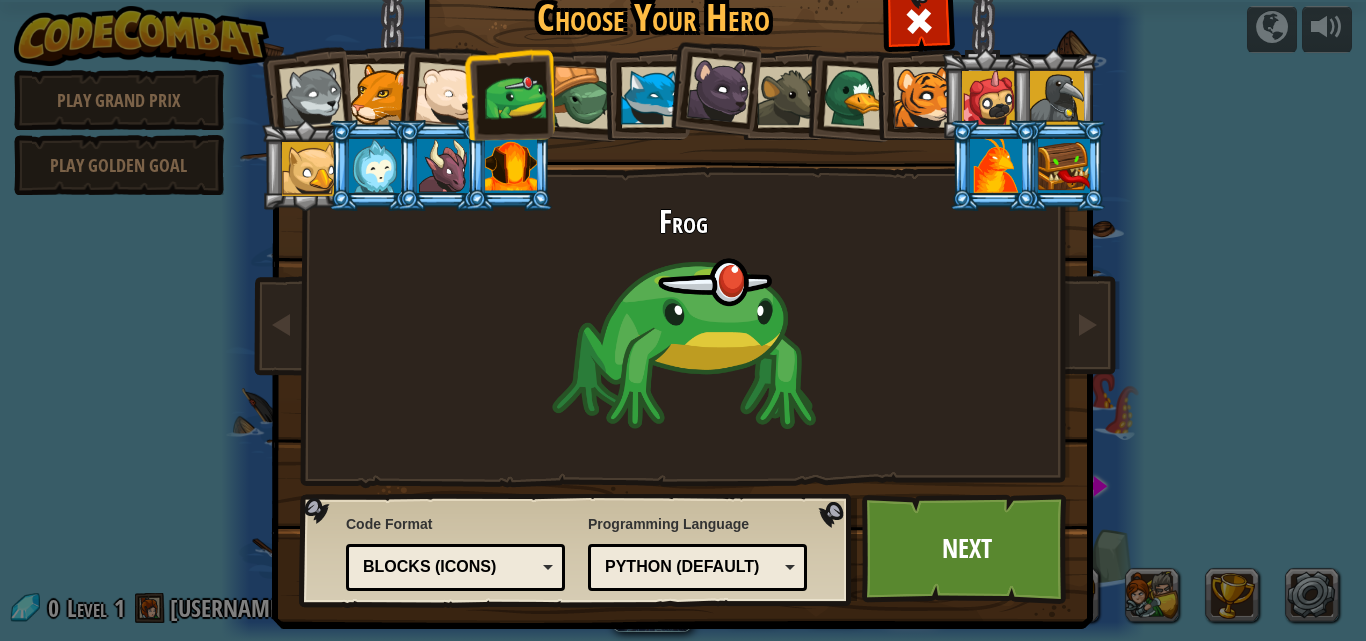 click at bounding box center [447, 95] 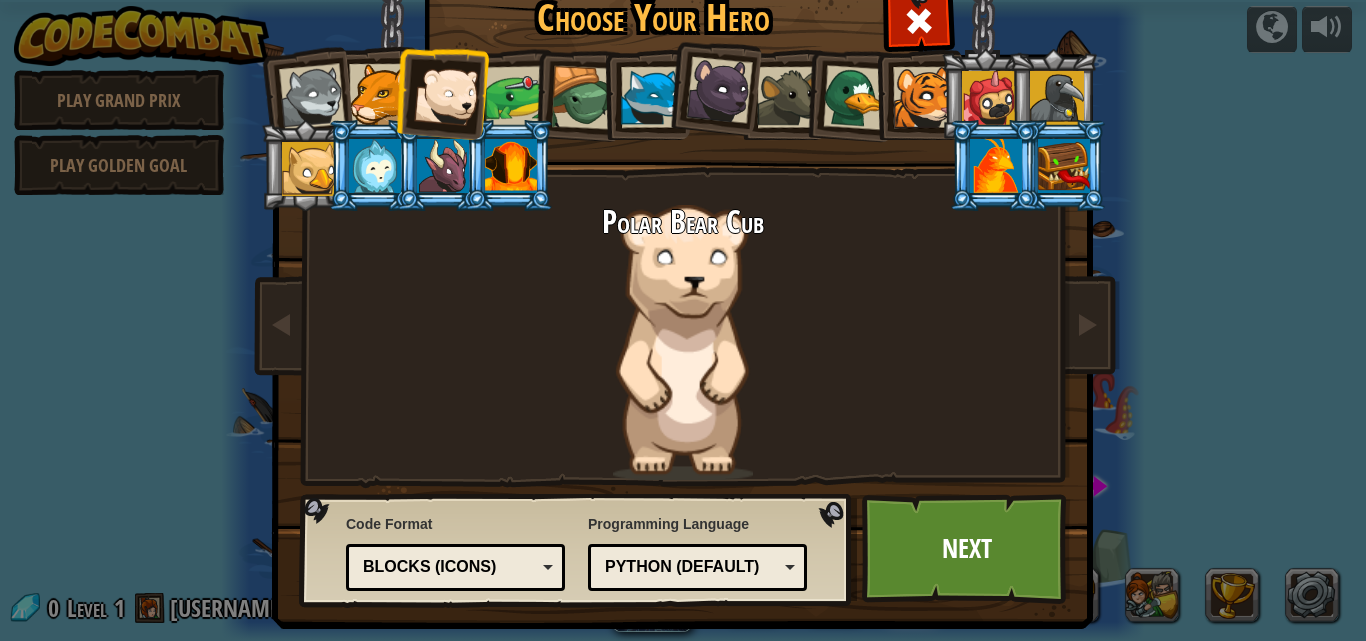 click at bounding box center [996, 166] 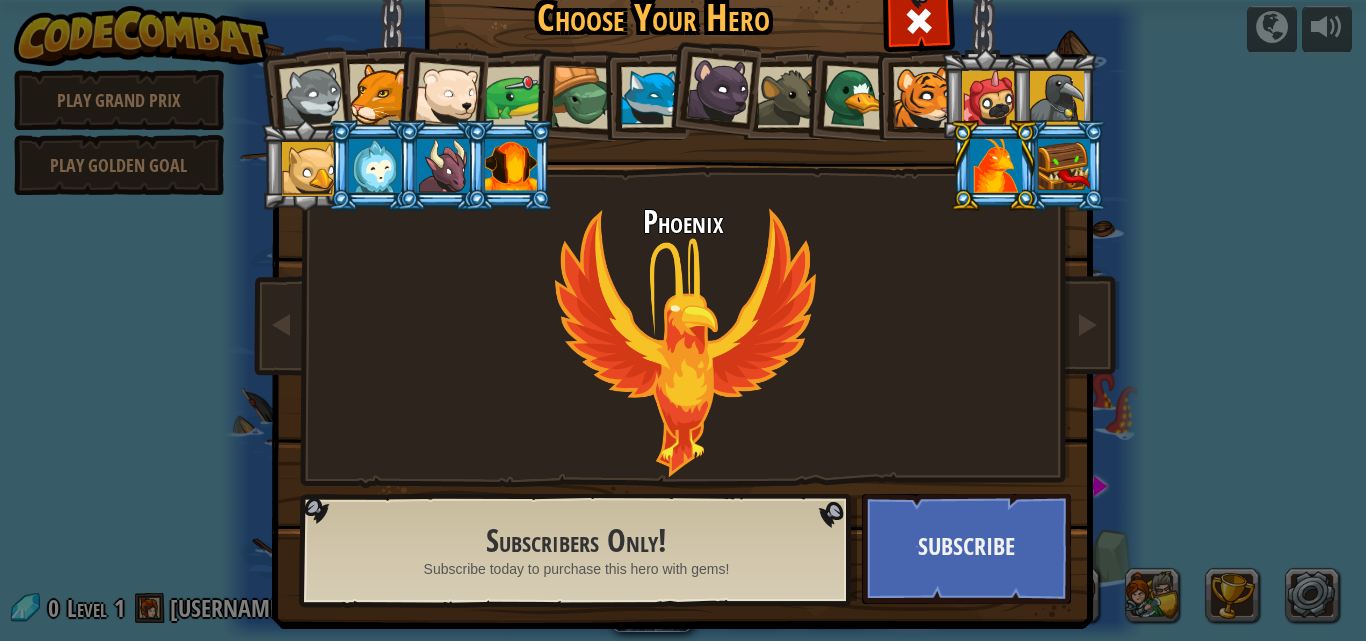 click at bounding box center [511, 166] 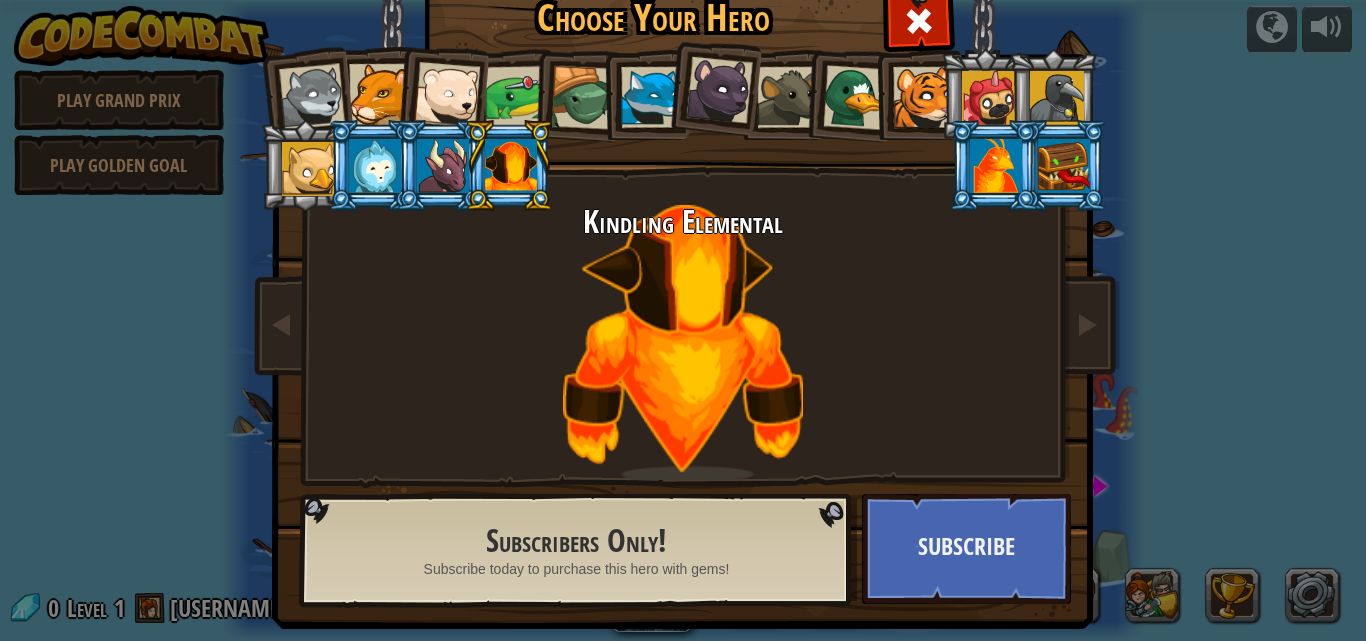 click at bounding box center [687, 271] 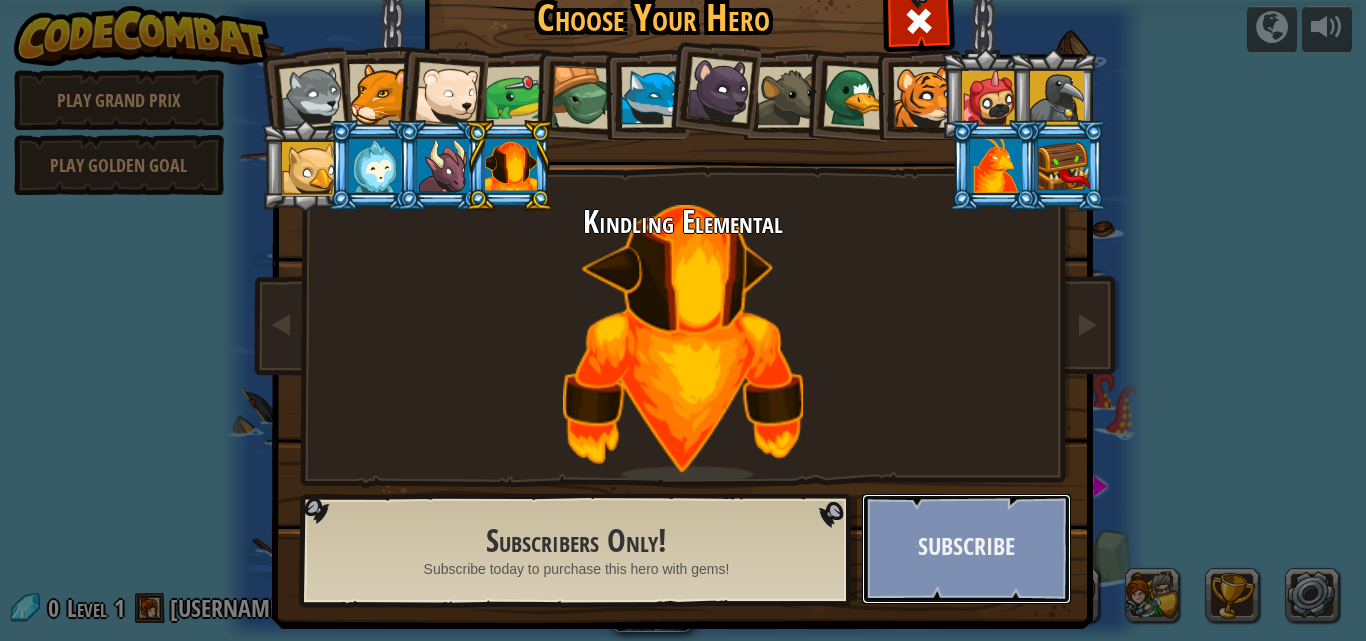 click on "Subscribe" at bounding box center (966, 549) 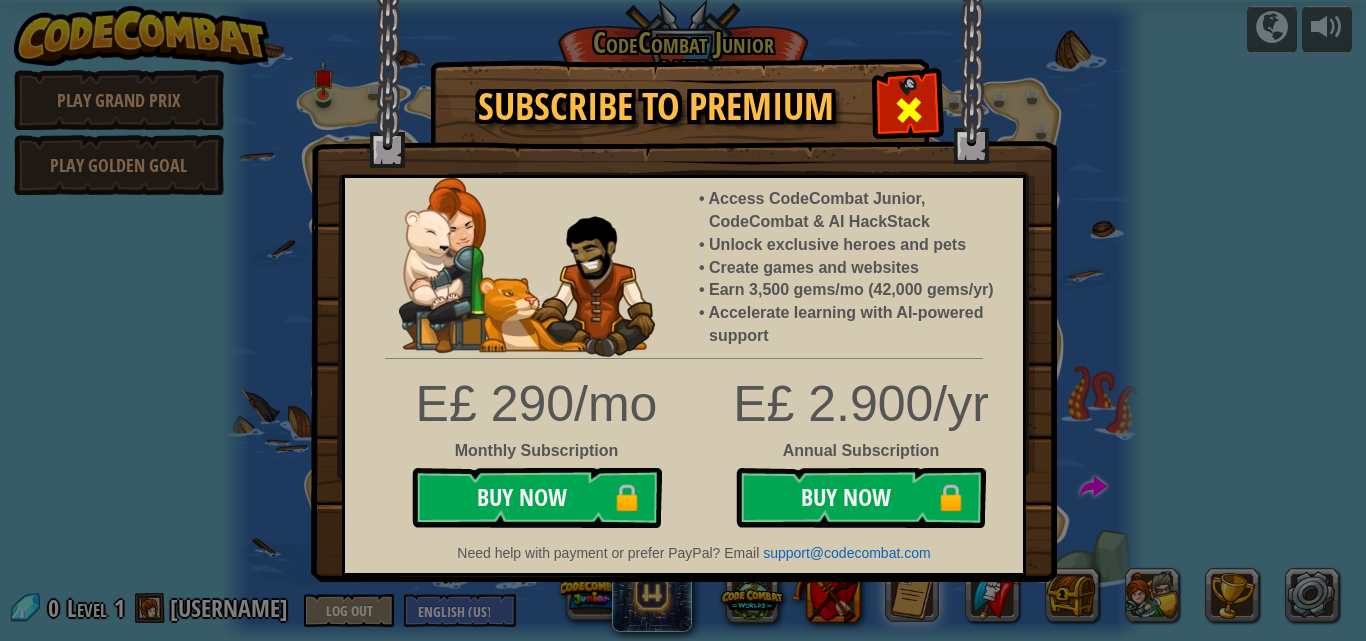 click at bounding box center [684, 291] 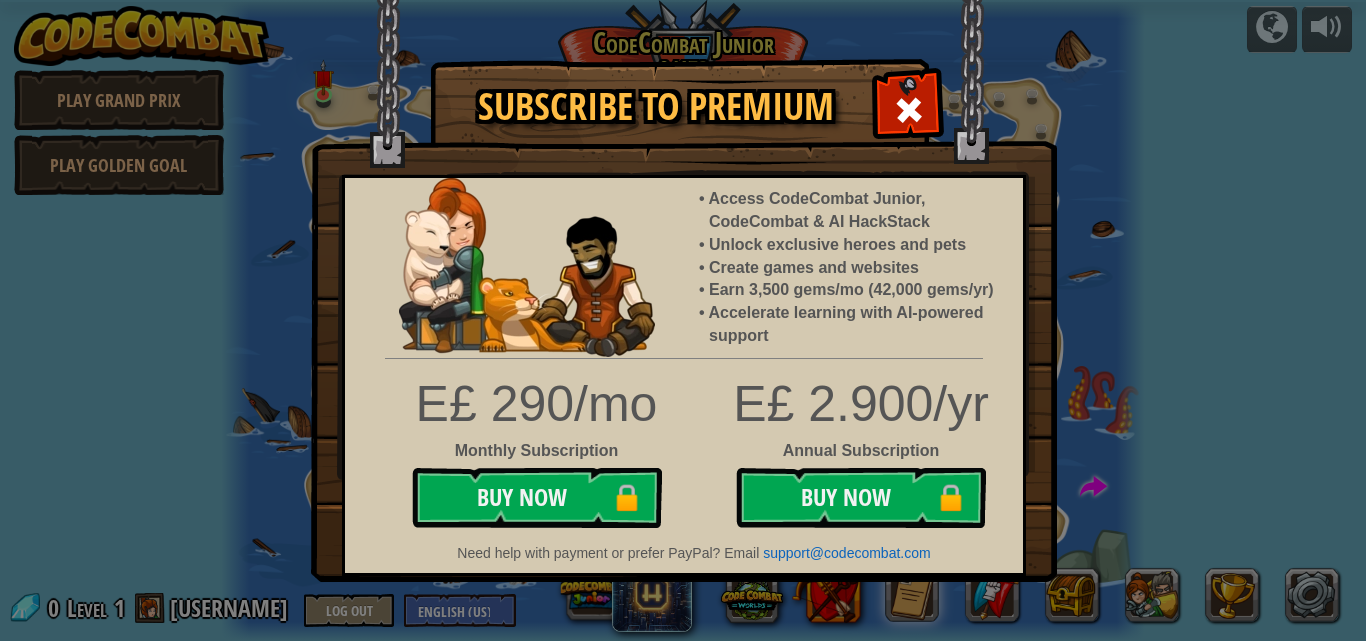 click at bounding box center [908, 107] 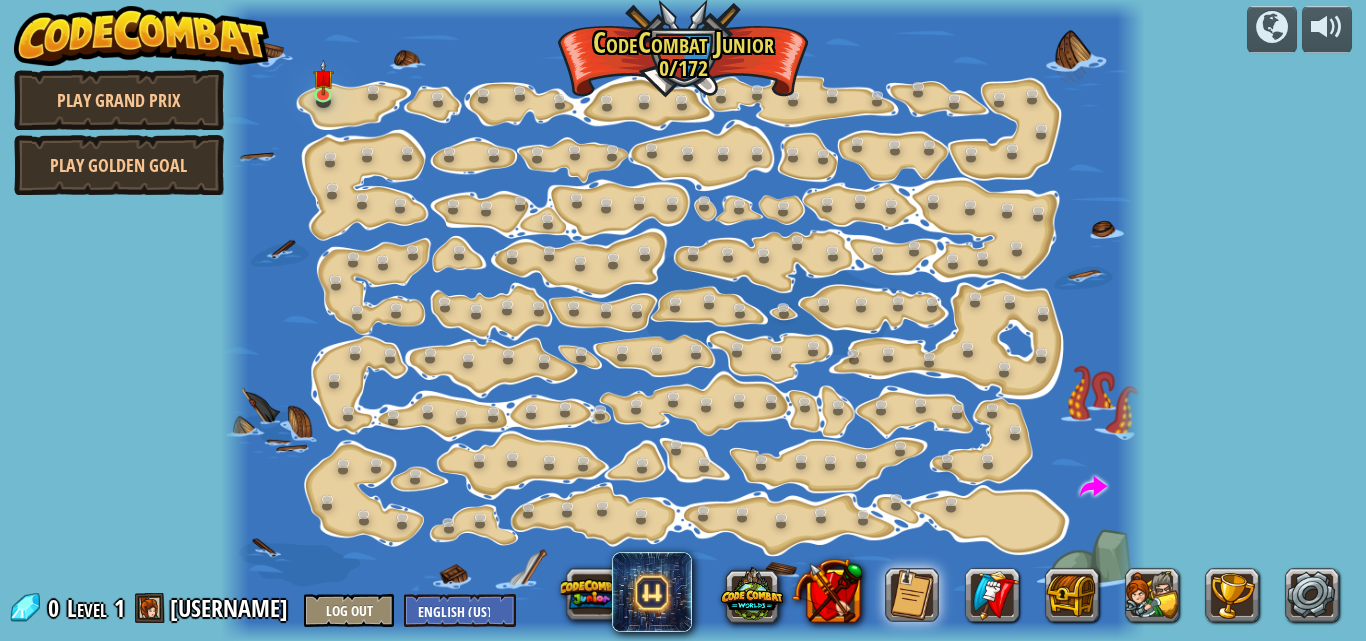 click at bounding box center (683, 320) 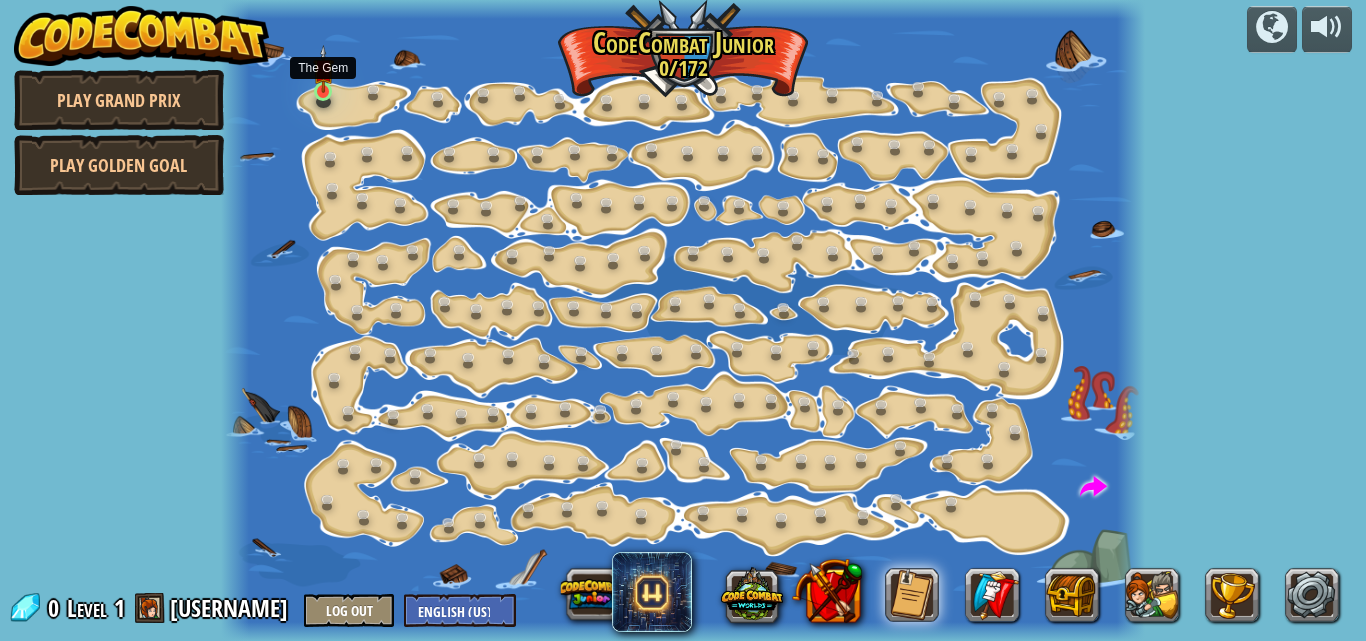 click at bounding box center [323, 69] 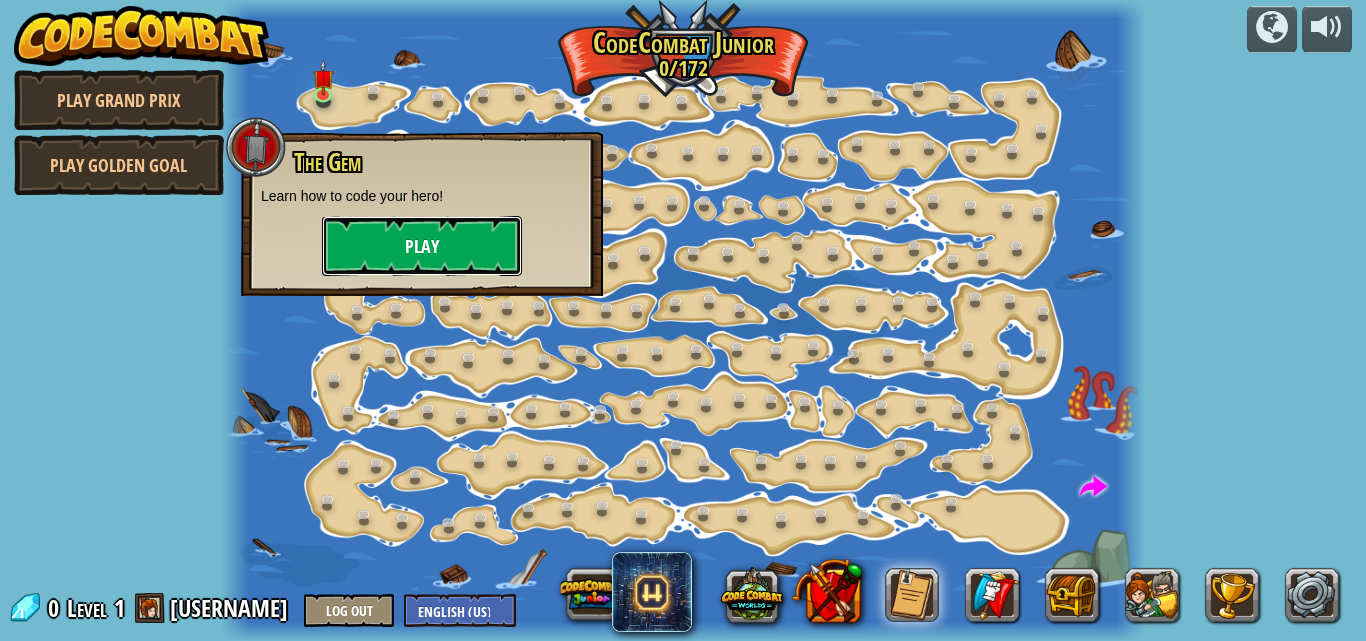 click on "Play" at bounding box center (422, 246) 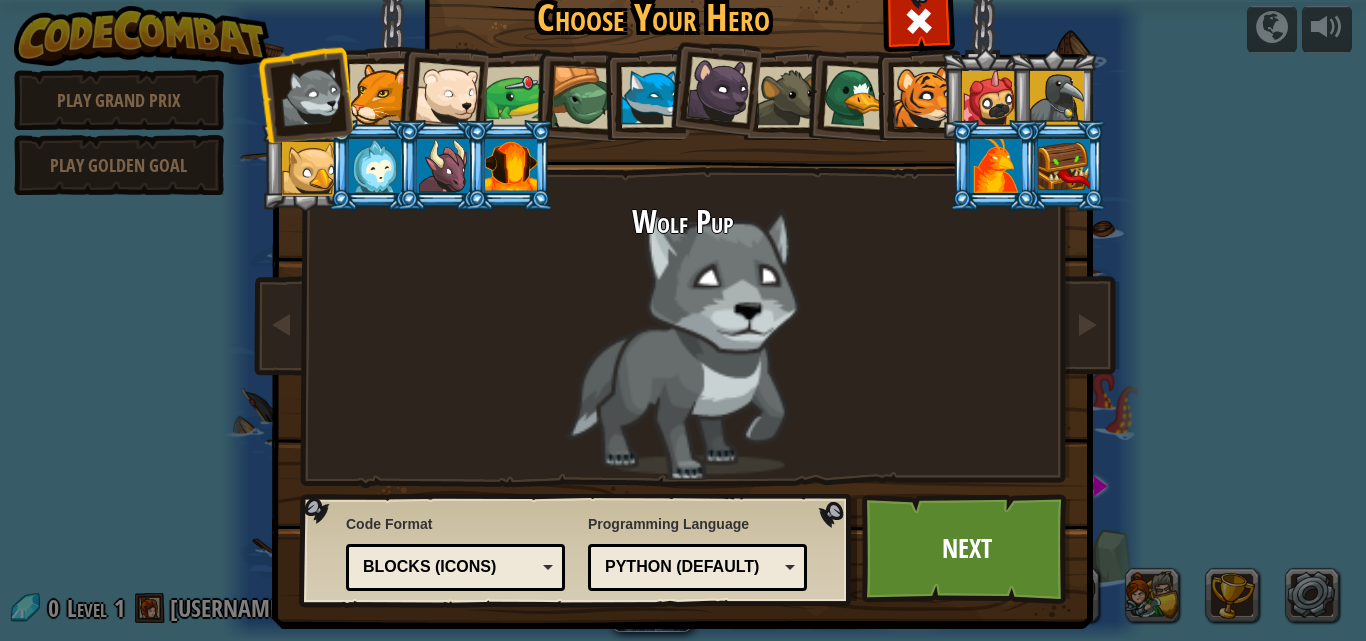 click at bounding box center [511, 166] 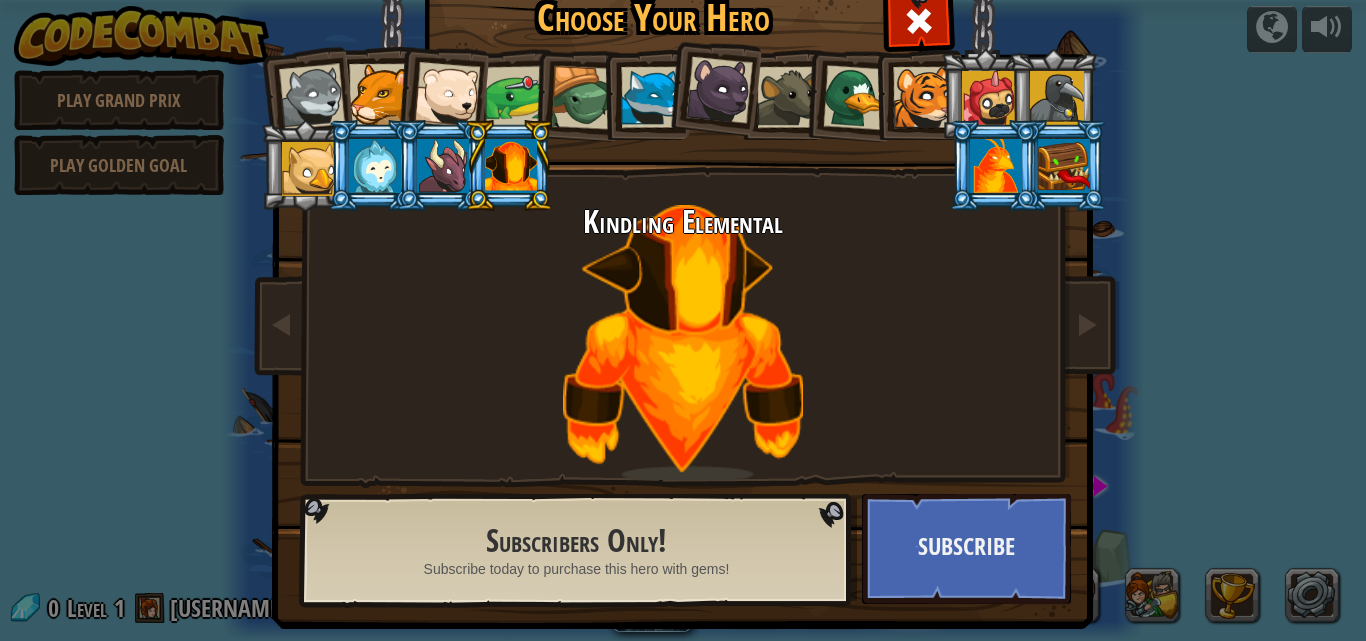 click at bounding box center (443, 166) 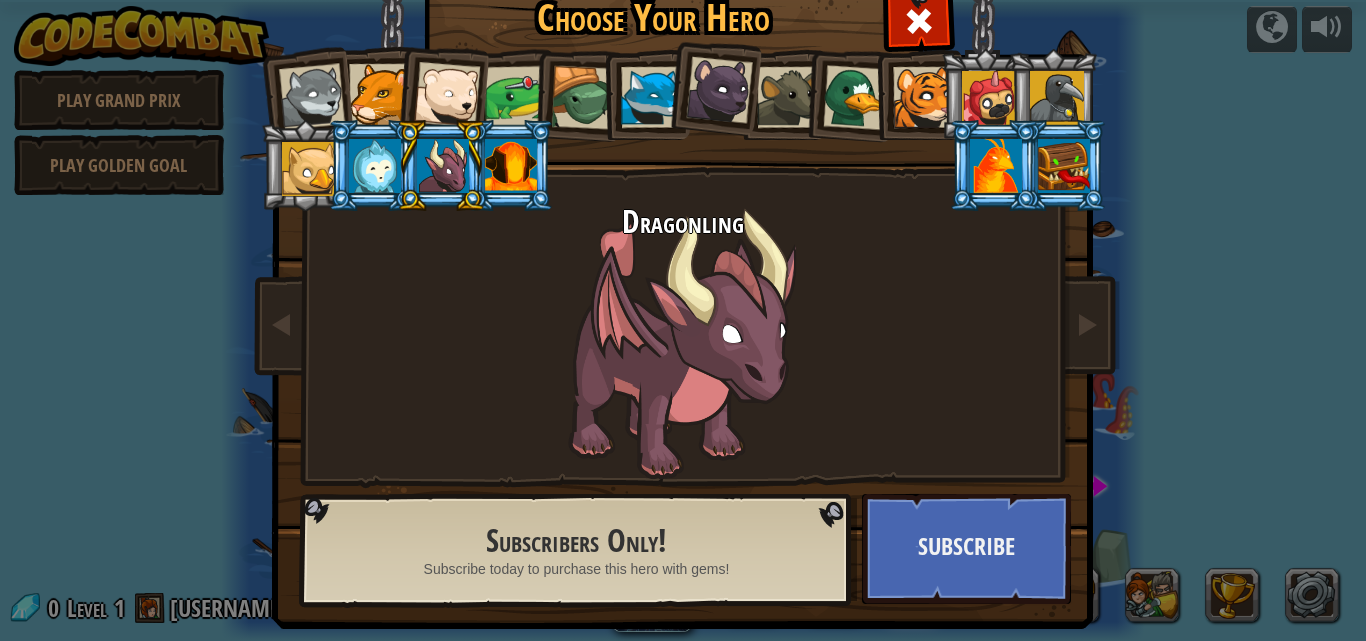 click at bounding box center [447, 95] 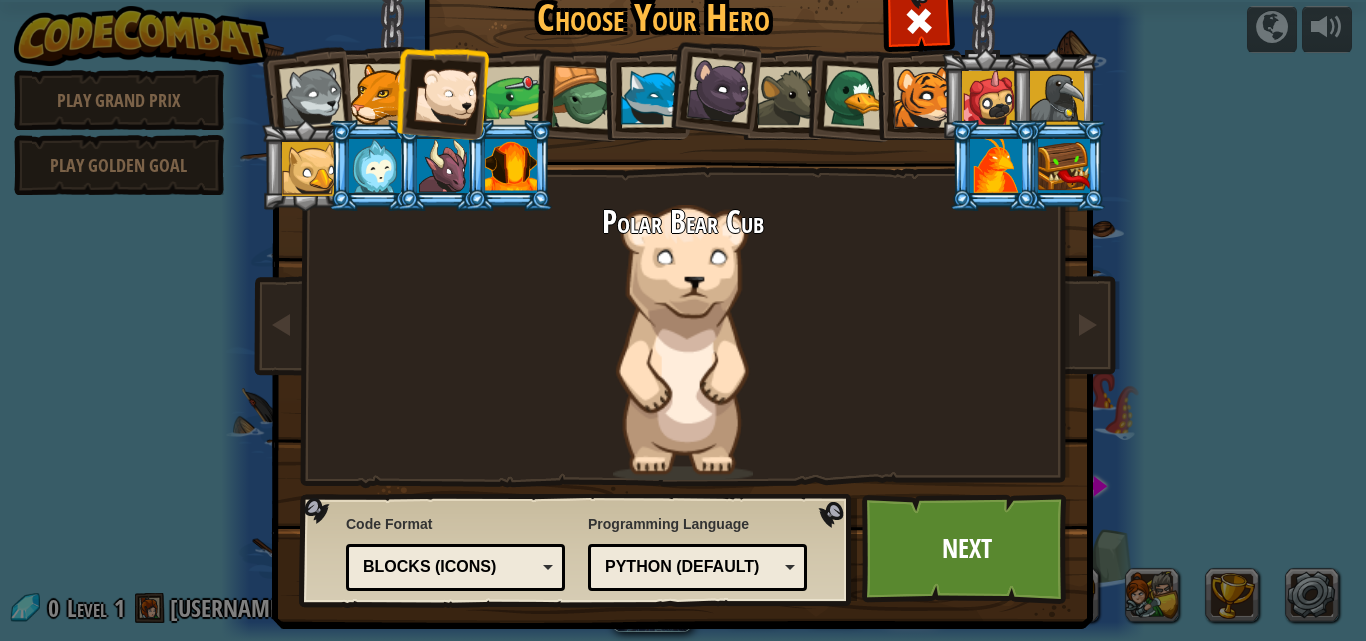 click at bounding box center [923, 97] 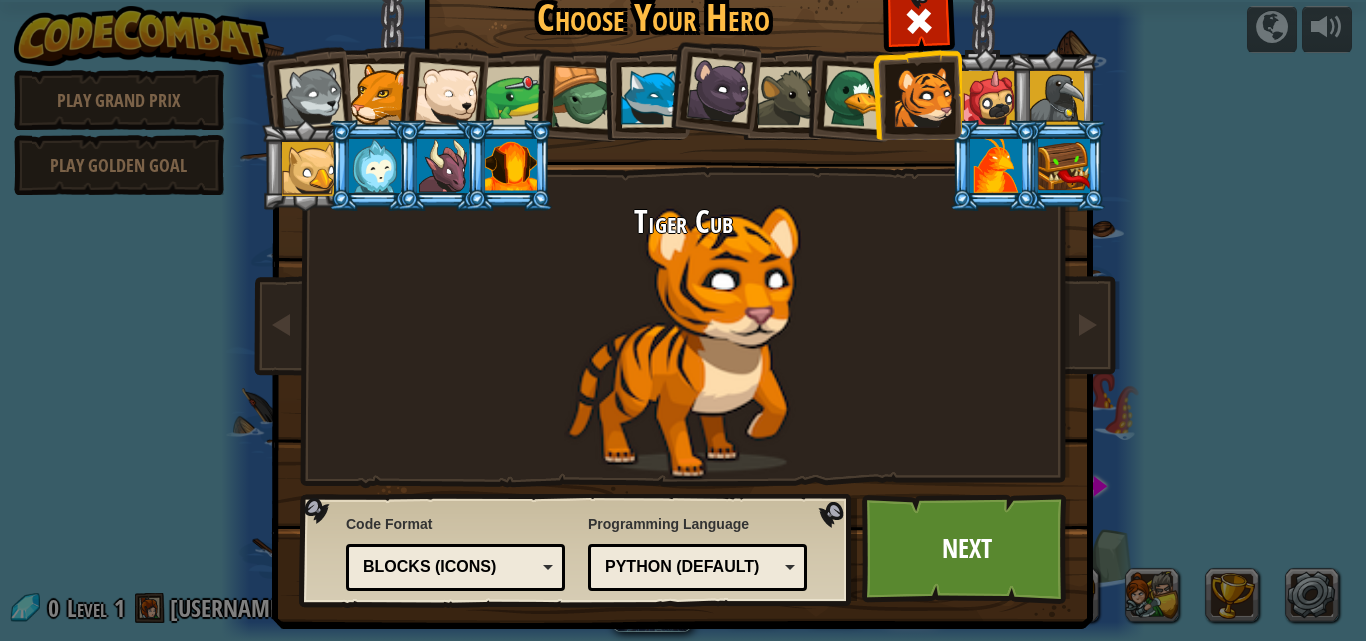 click at bounding box center [379, 94] 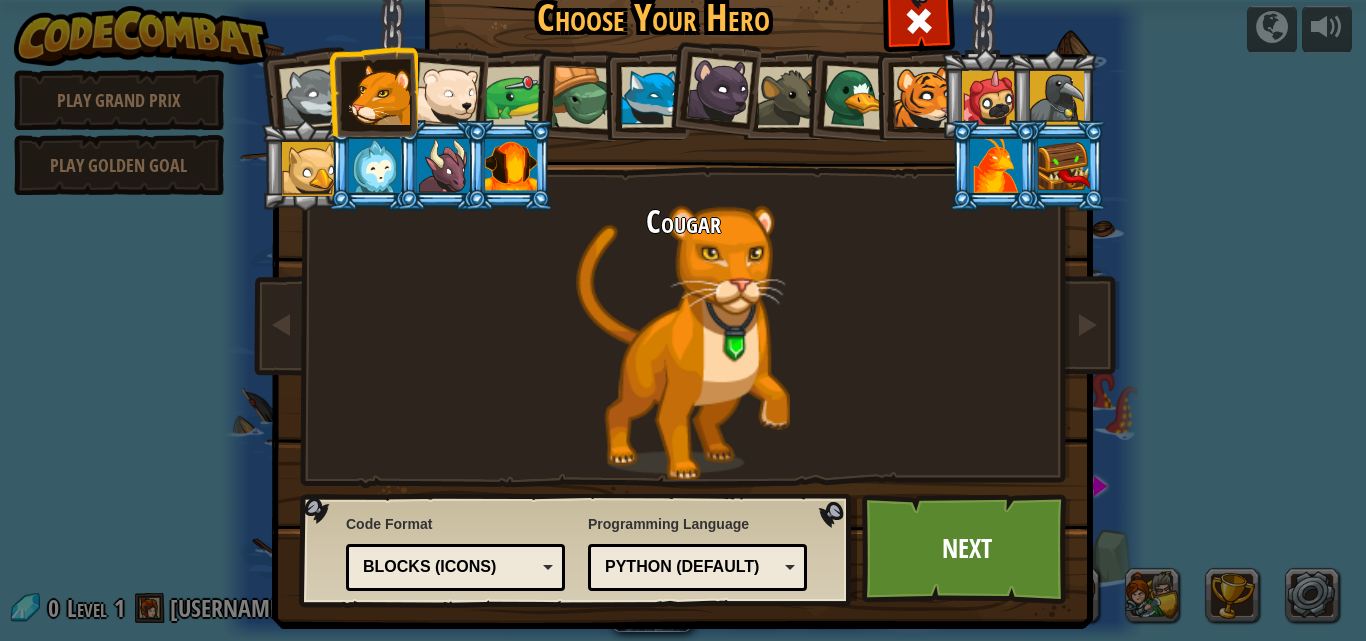 click at bounding box center [651, 97] 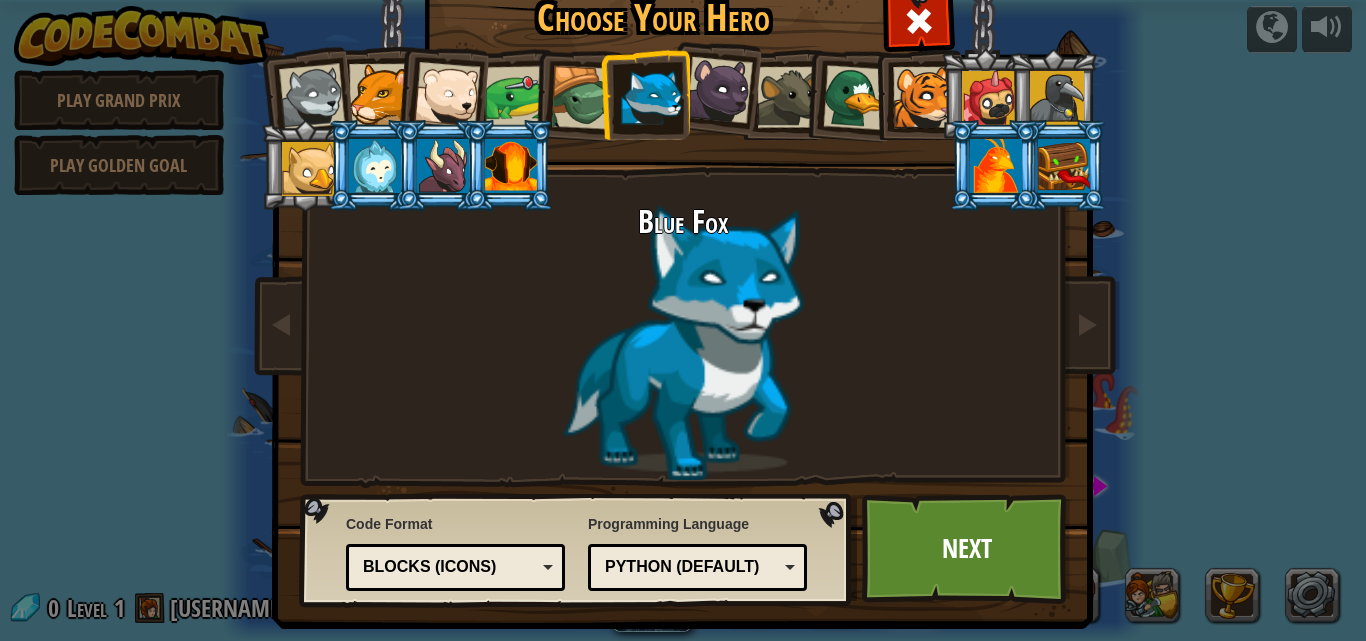 click at bounding box center (379, 94) 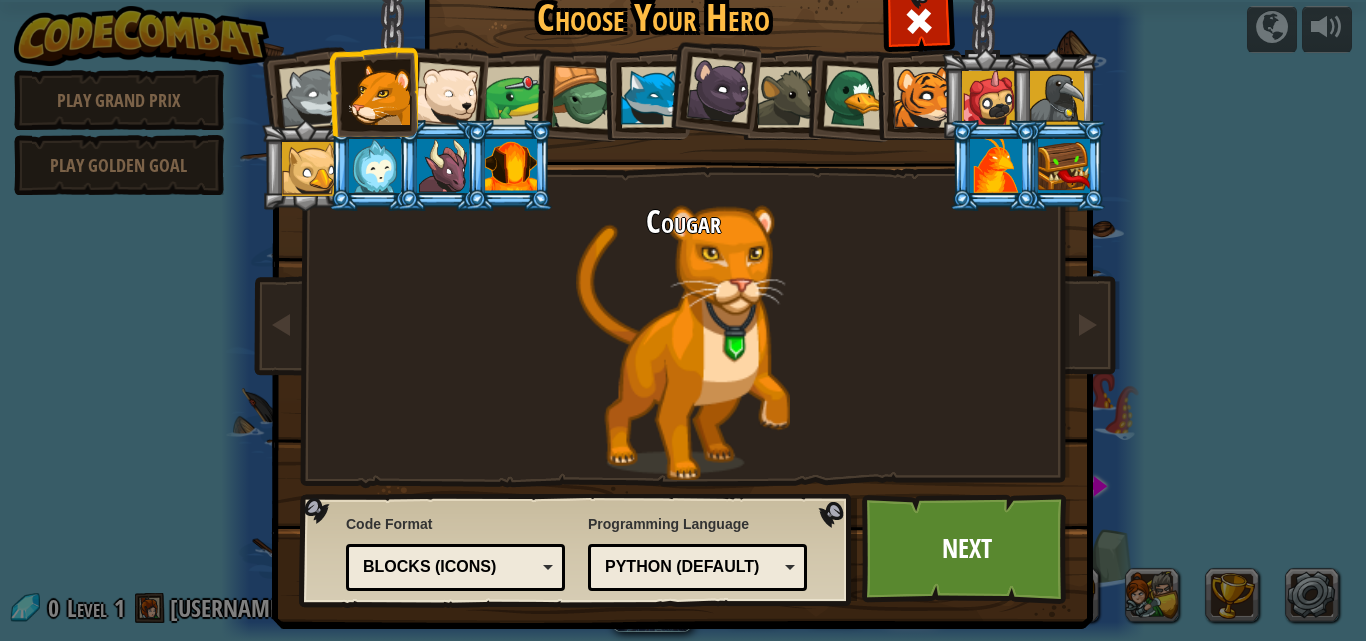 click at bounding box center [1053, 94] 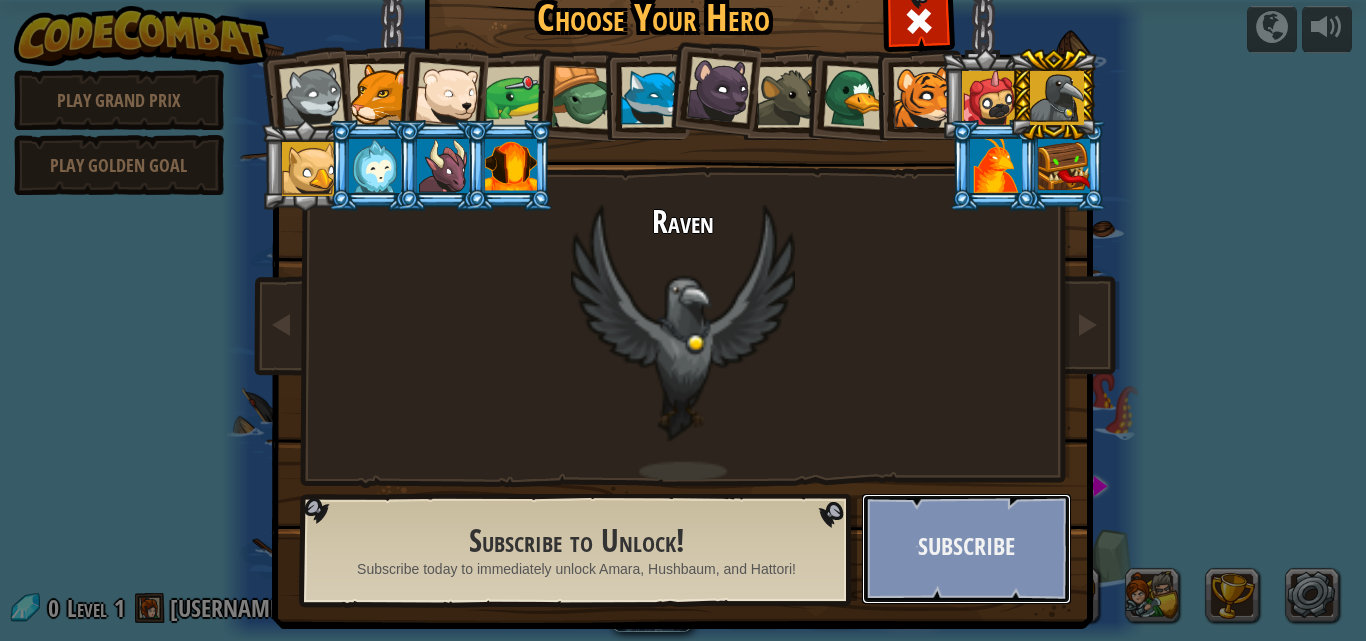 click on "Subscribe" at bounding box center [966, 549] 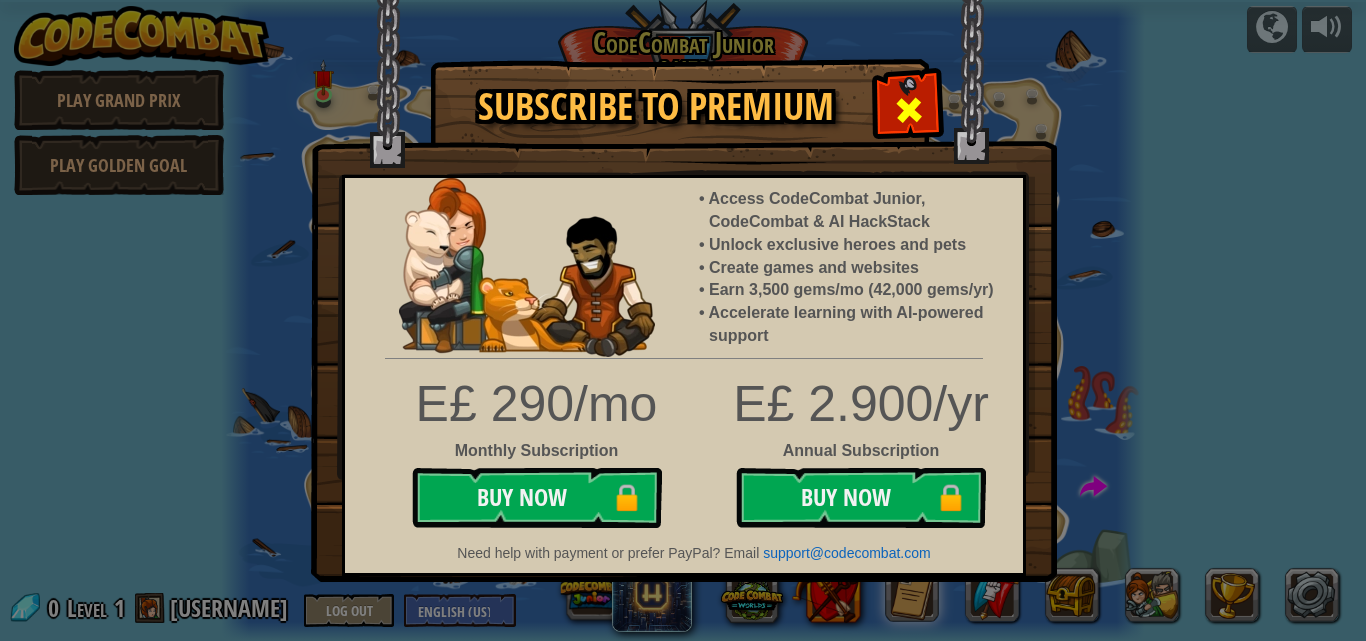 drag, startPoint x: 990, startPoint y: 548, endPoint x: 931, endPoint y: 107, distance: 444.9292 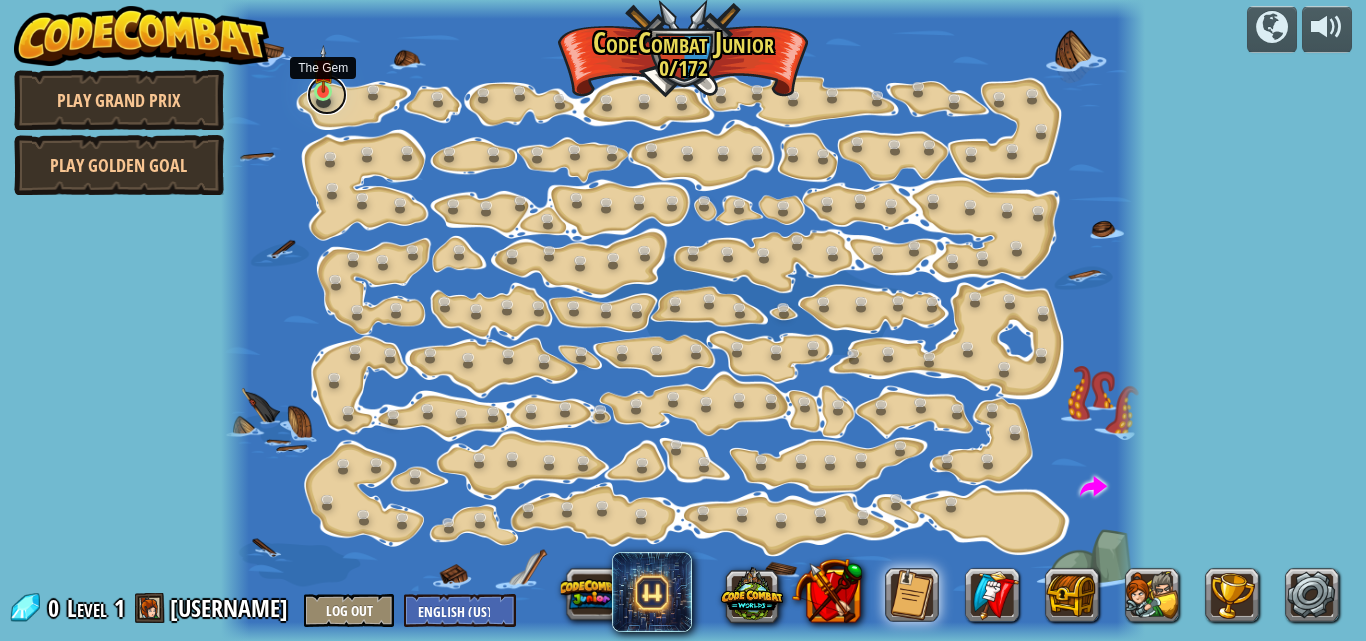 click at bounding box center [327, 95] 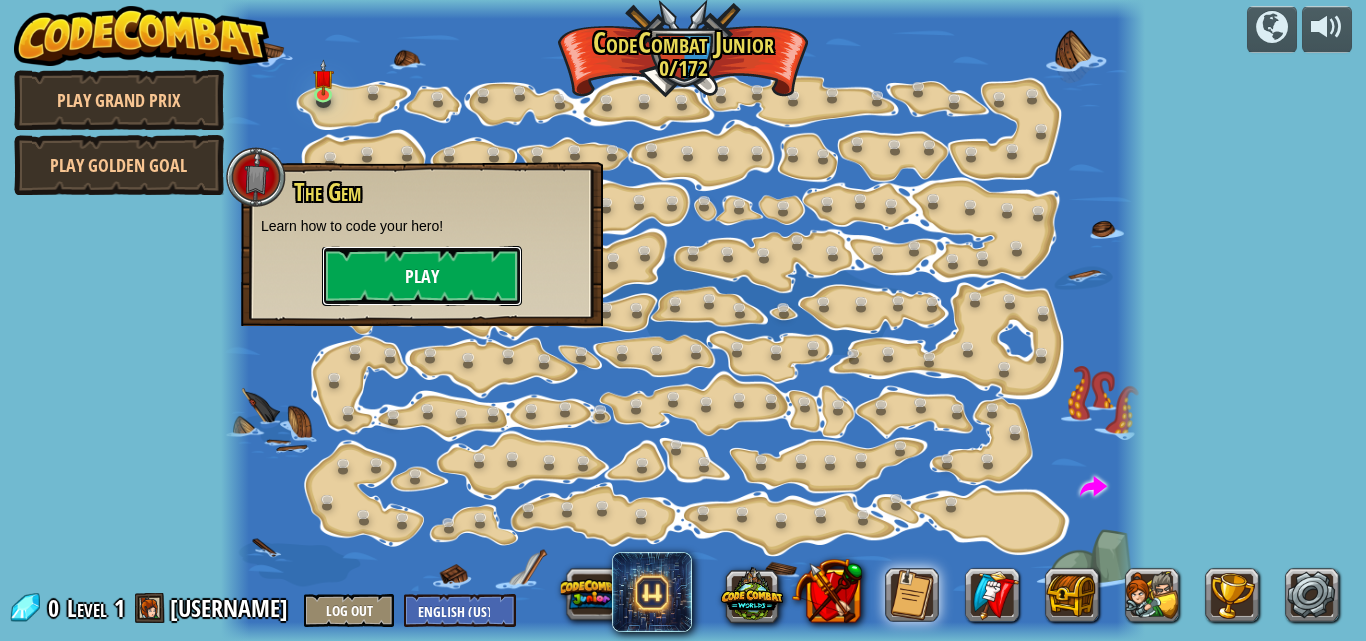 click on "Play" at bounding box center (422, 276) 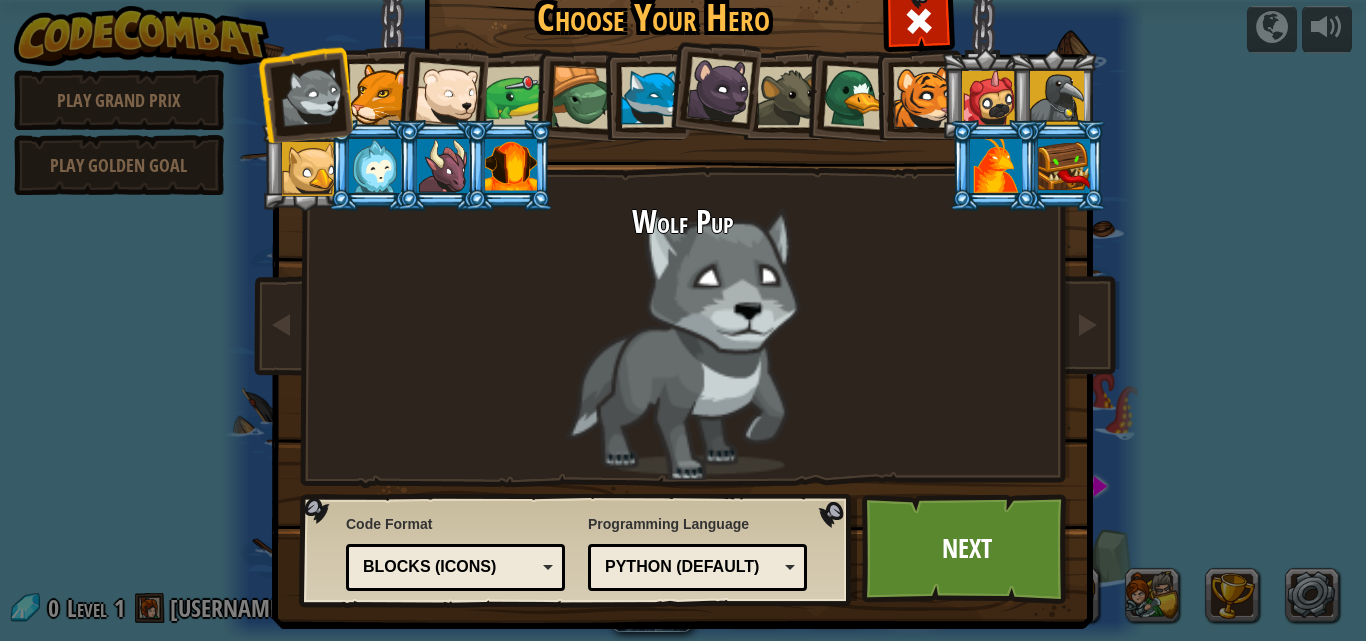 click at bounding box center (379, 94) 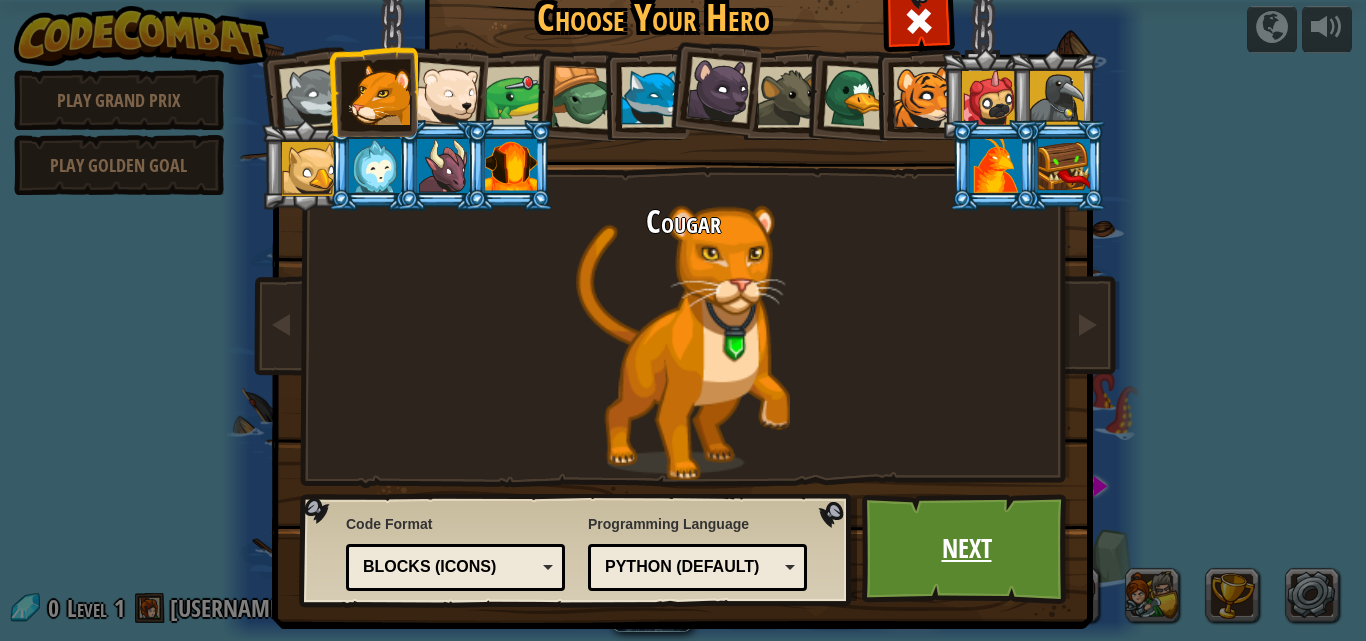 click on "Next" at bounding box center (966, 549) 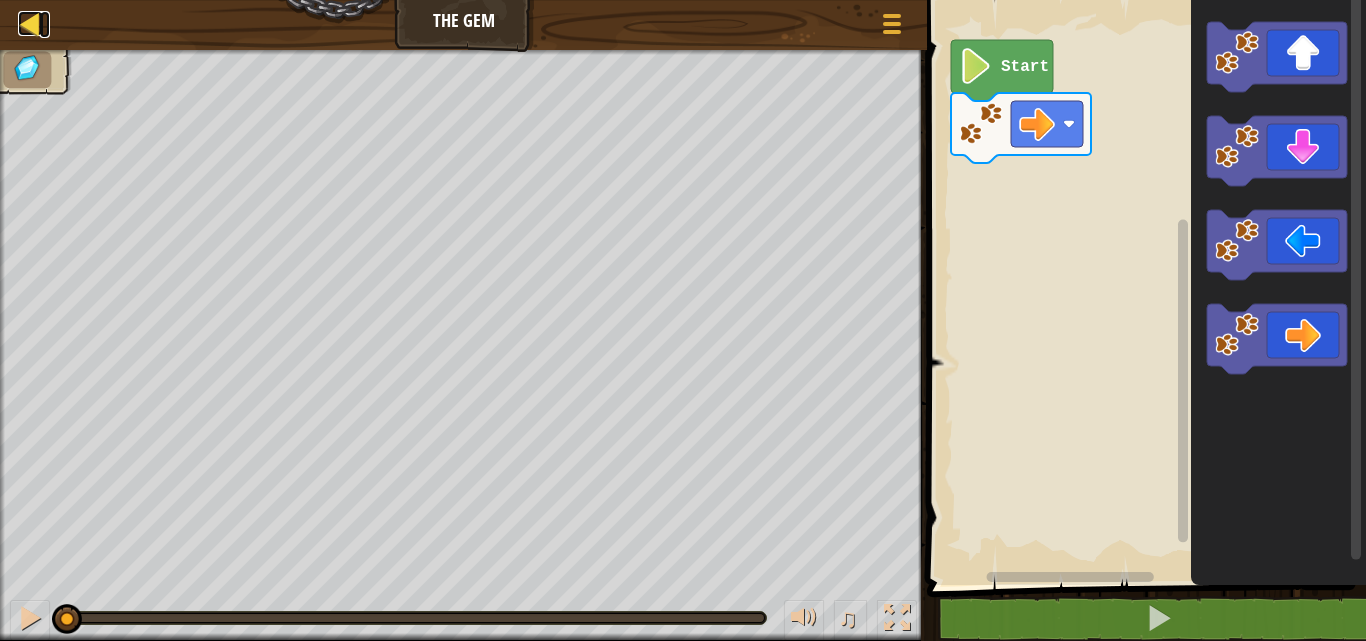click at bounding box center (30, 23) 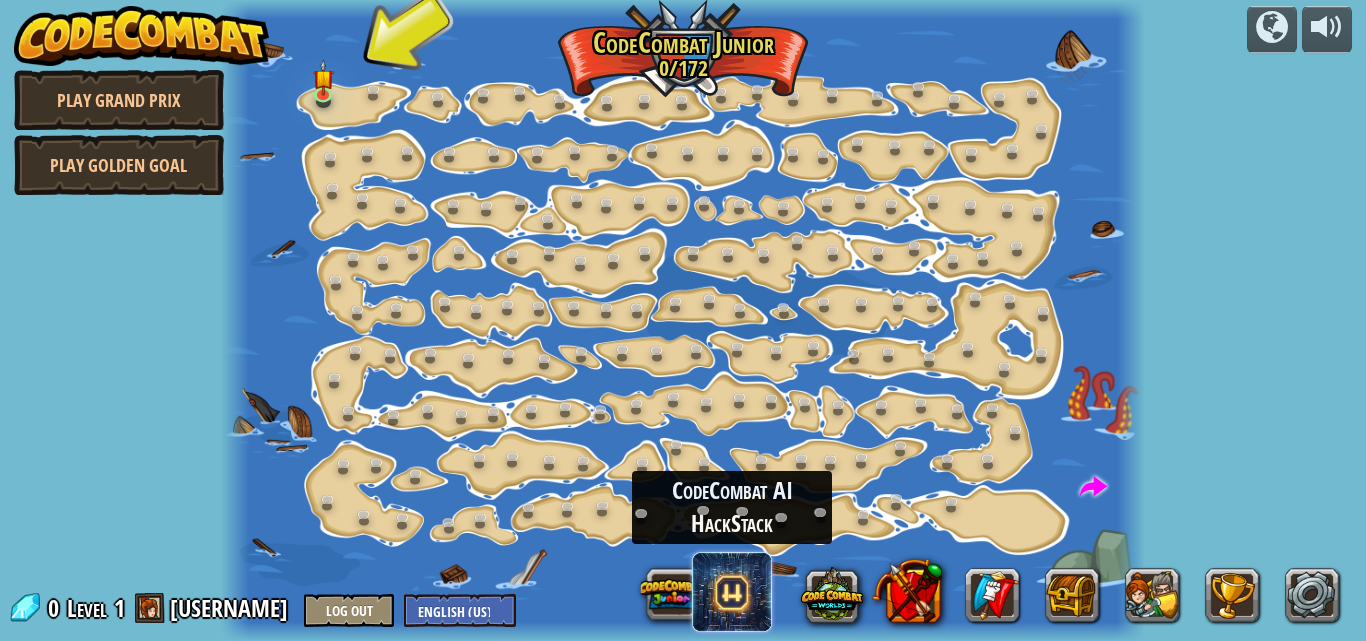 click at bounding box center [732, 592] 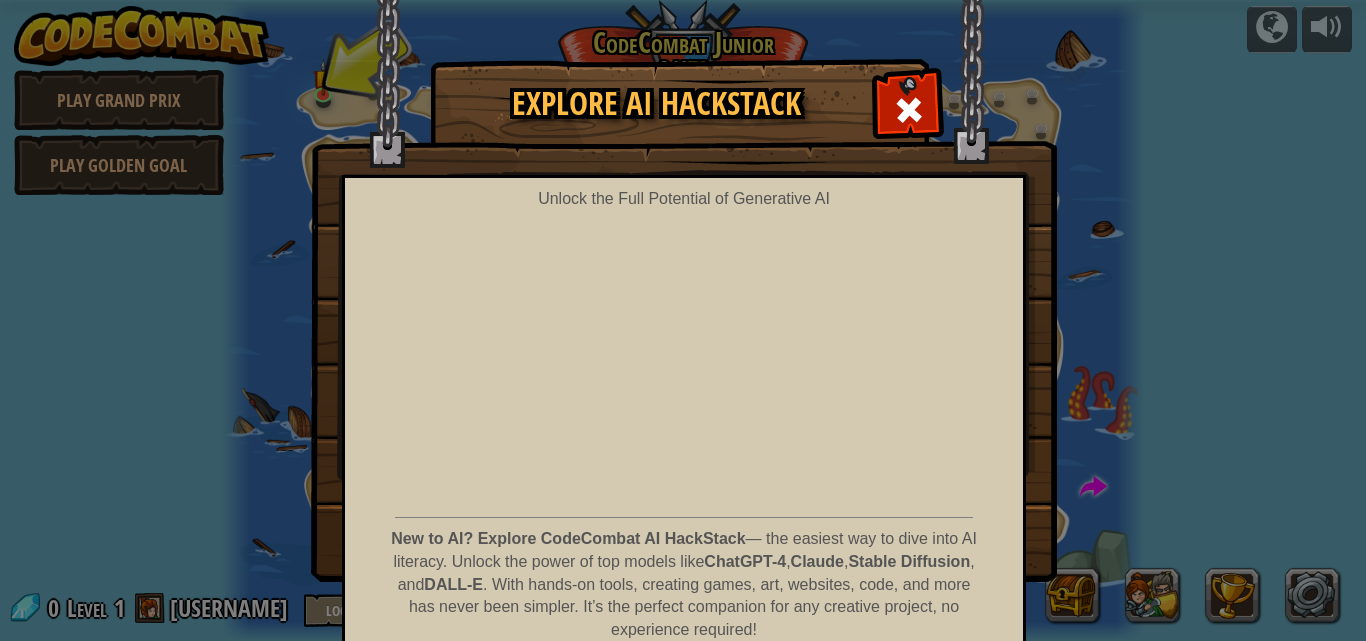 click on "New to AI? Explore CodeCombat AI HackStack  — the easiest way to dive into AI literacy. Unlock the power of top models like  ChatGPT-4 ,  Claude ,  Stable Diffusion , and  DALL-E . With hands-on tools, creating games, art, websites, code, and more has never been simpler. It’s the perfect companion for any creative project, no experience required!" at bounding box center [684, 585] 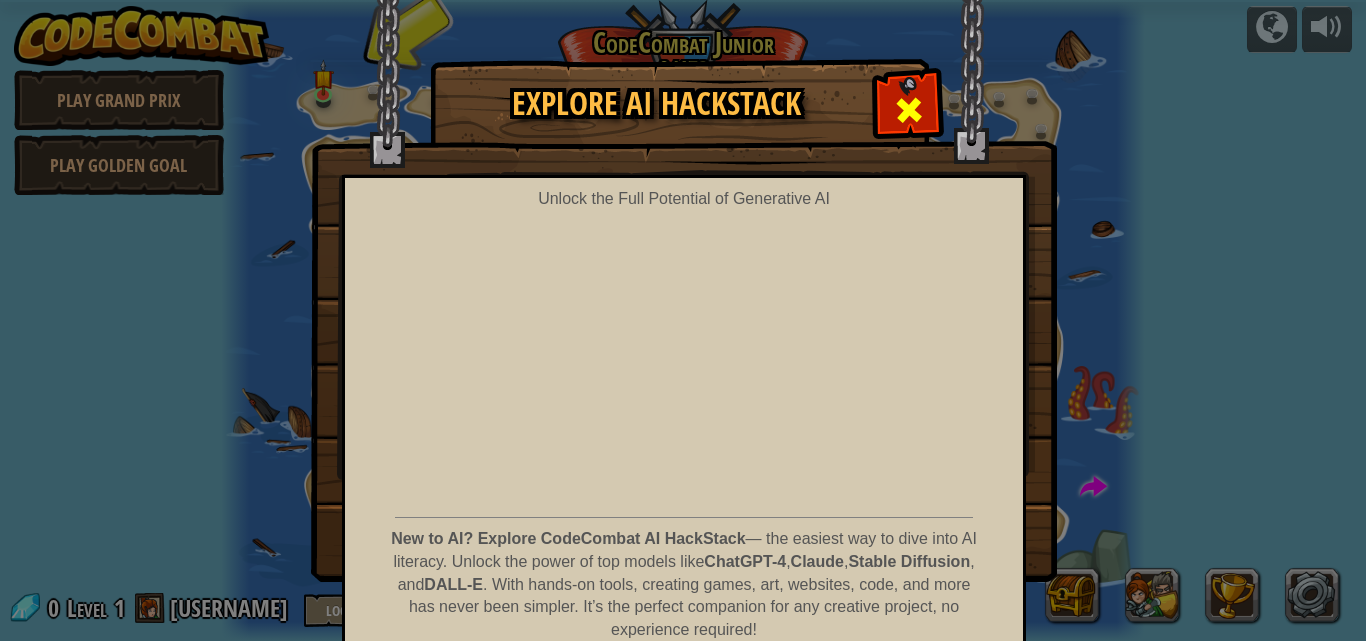 click at bounding box center (908, 107) 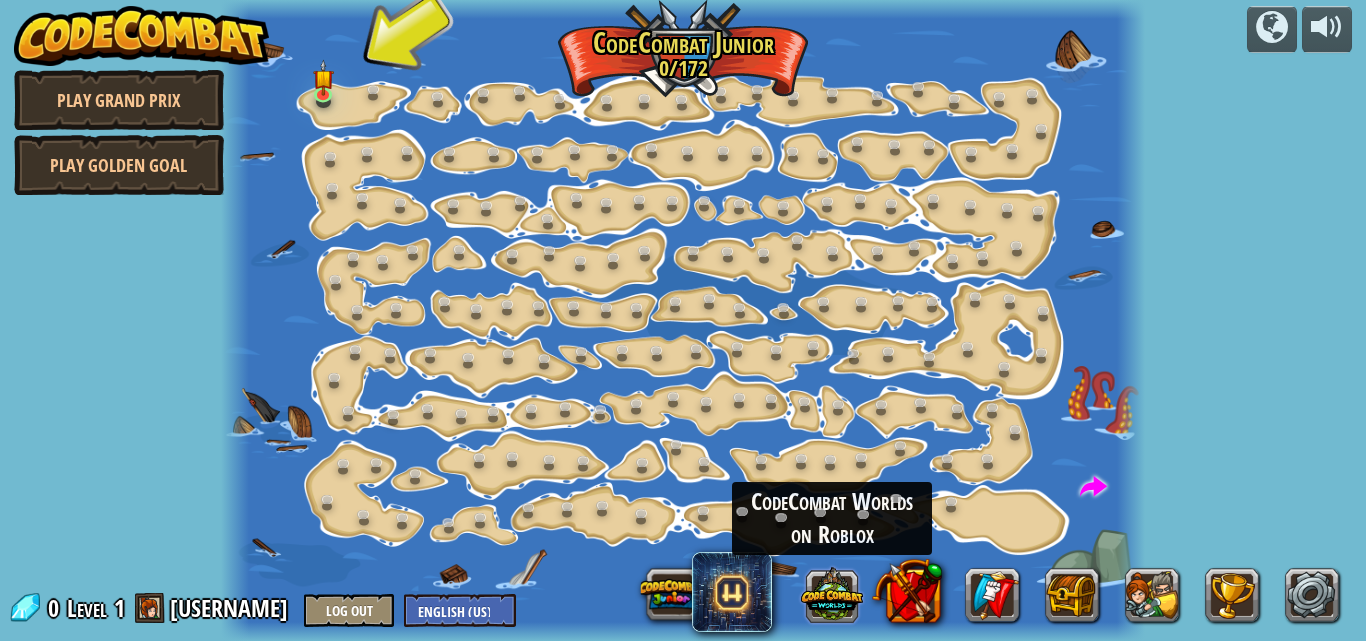 click at bounding box center [832, 594] 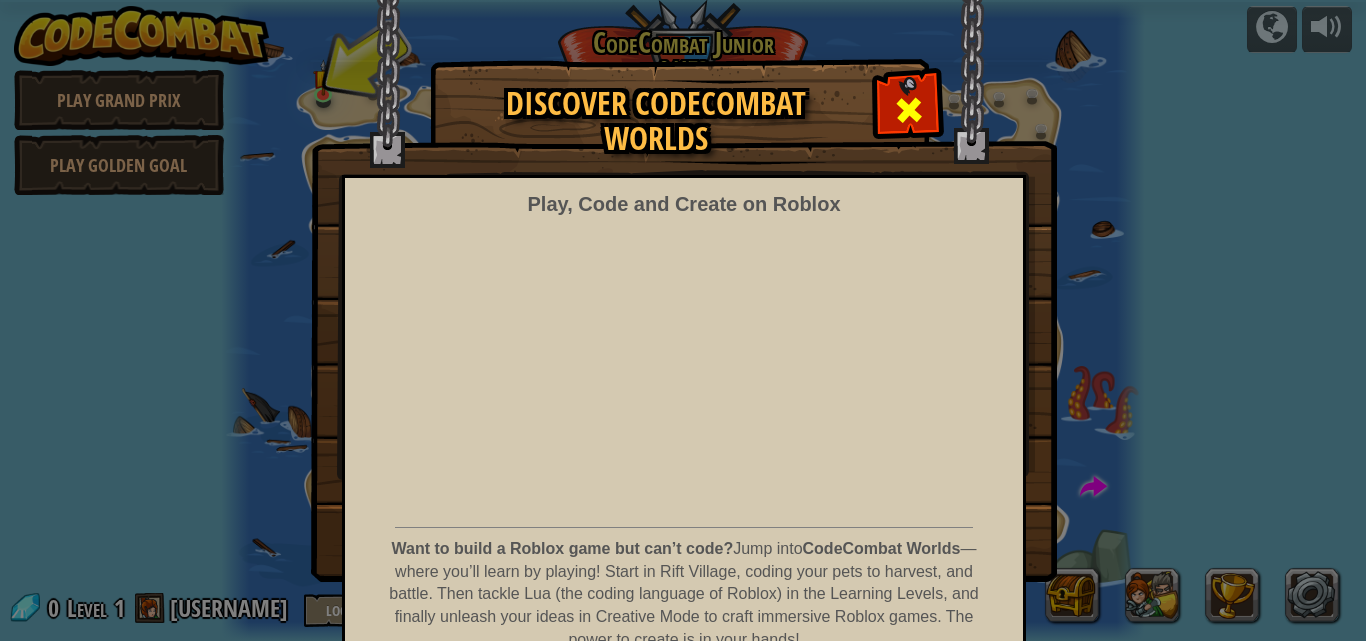 click at bounding box center (909, 110) 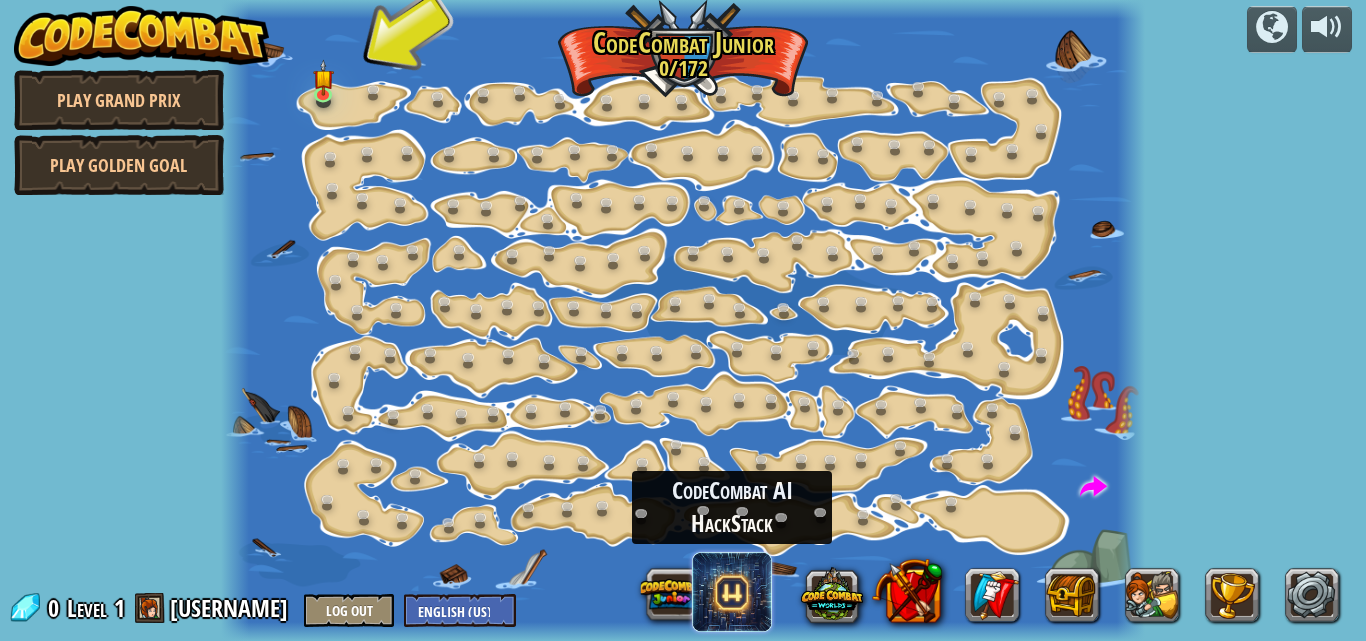 click at bounding box center [732, 592] 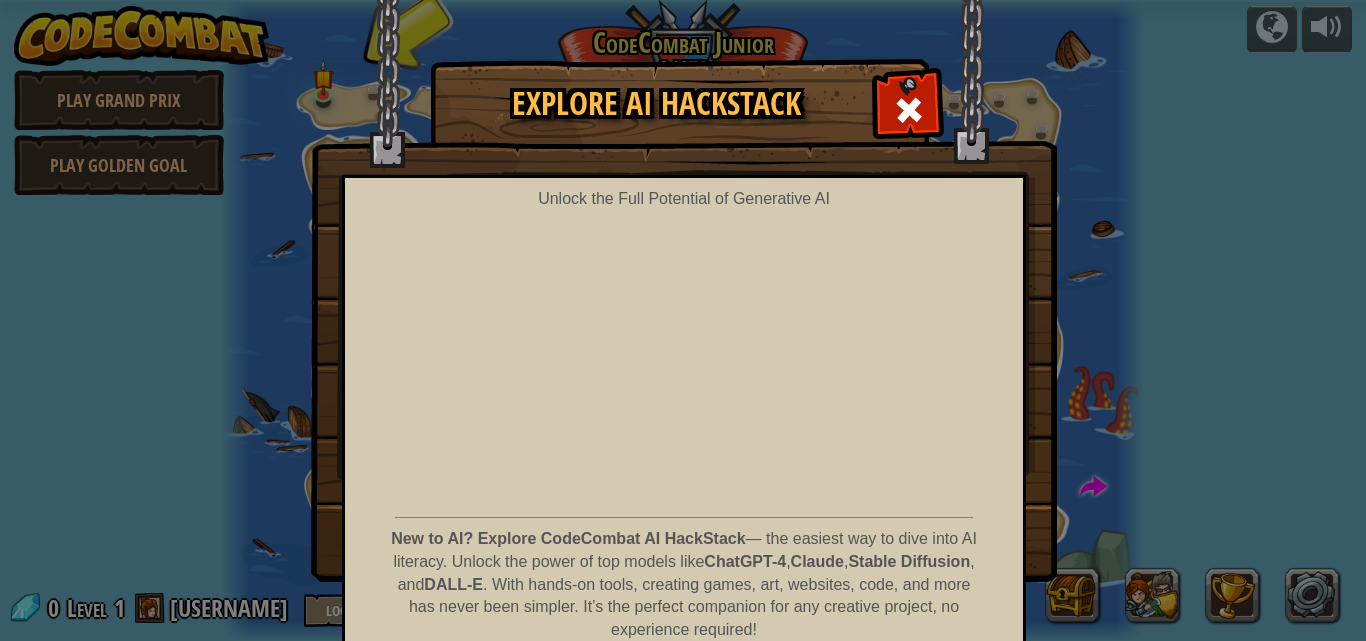 scroll, scrollTop: 94, scrollLeft: 0, axis: vertical 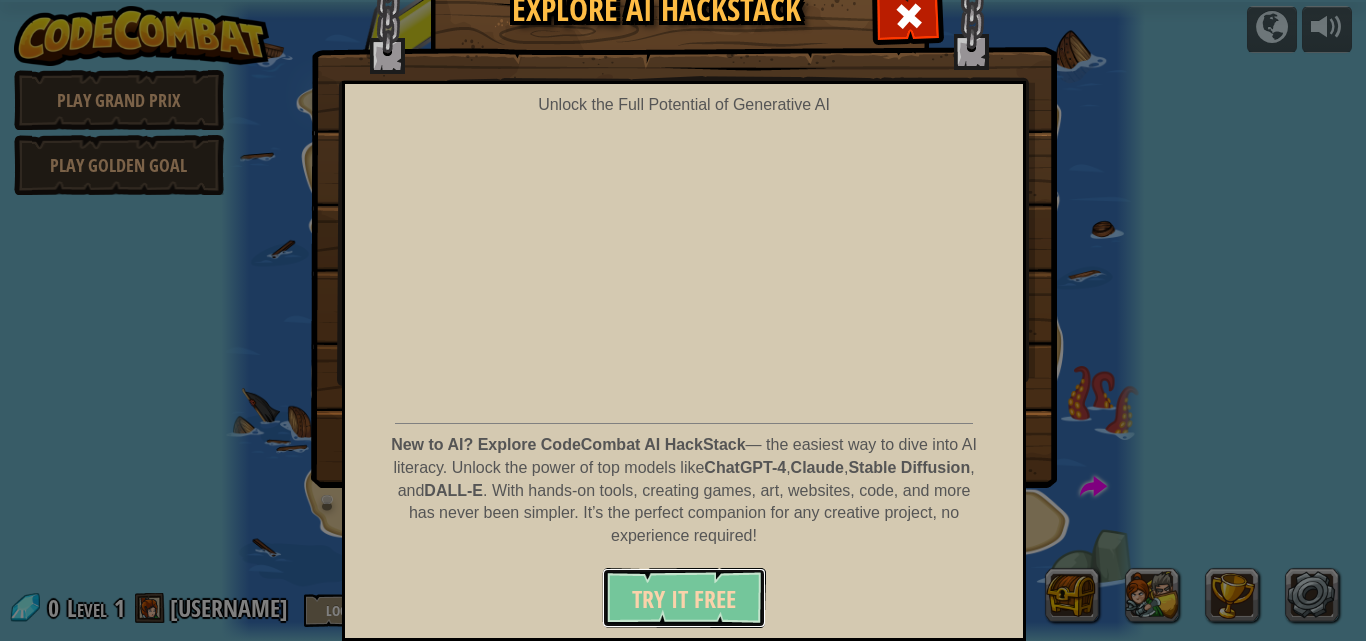click on "Try It Free" at bounding box center [684, 599] 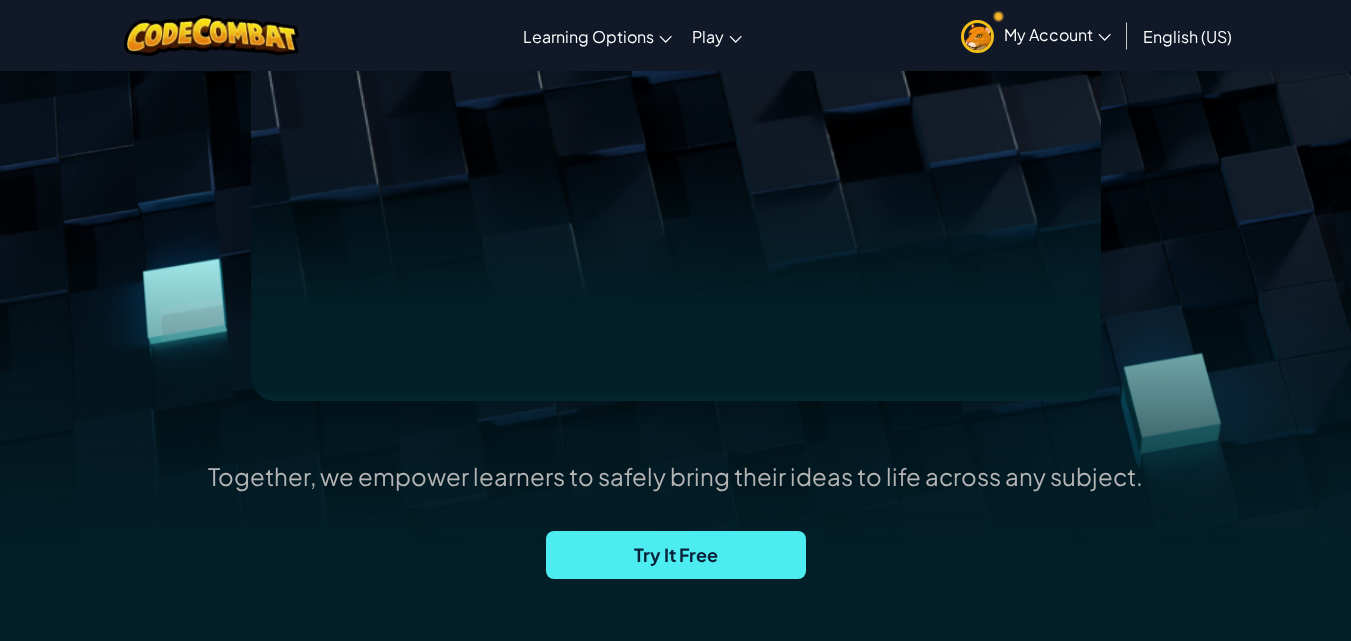 scroll, scrollTop: 400, scrollLeft: 0, axis: vertical 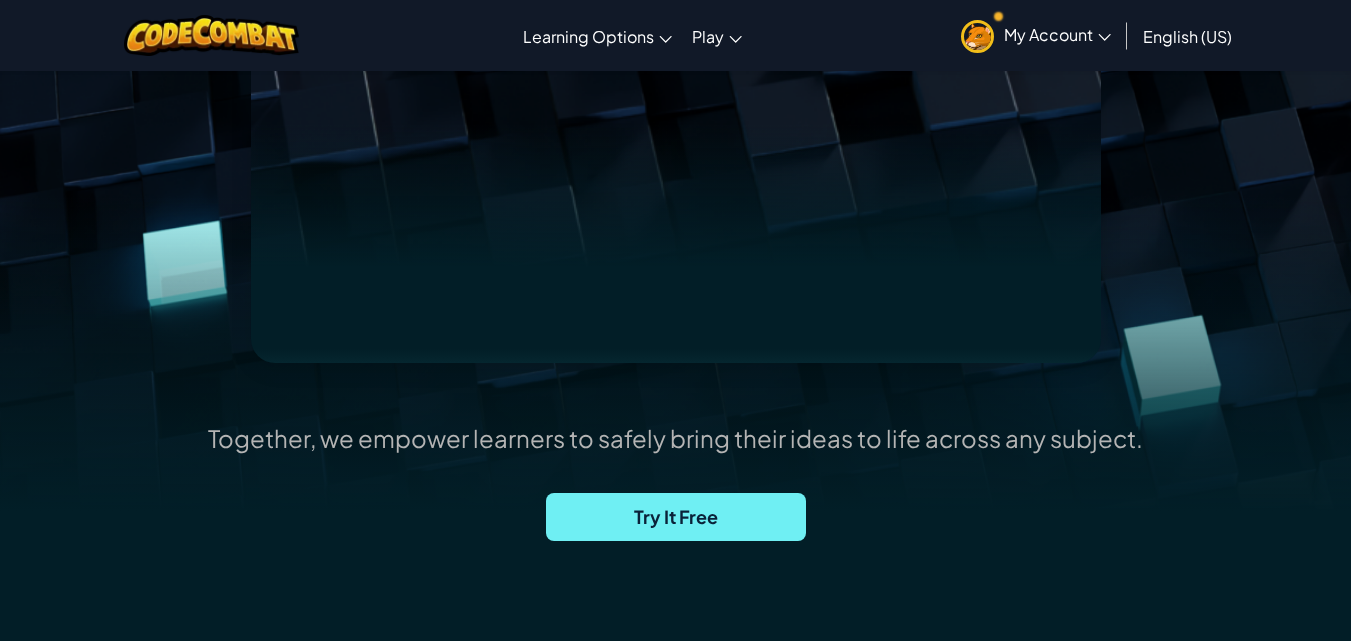 click on "Try It Free" at bounding box center (676, 517) 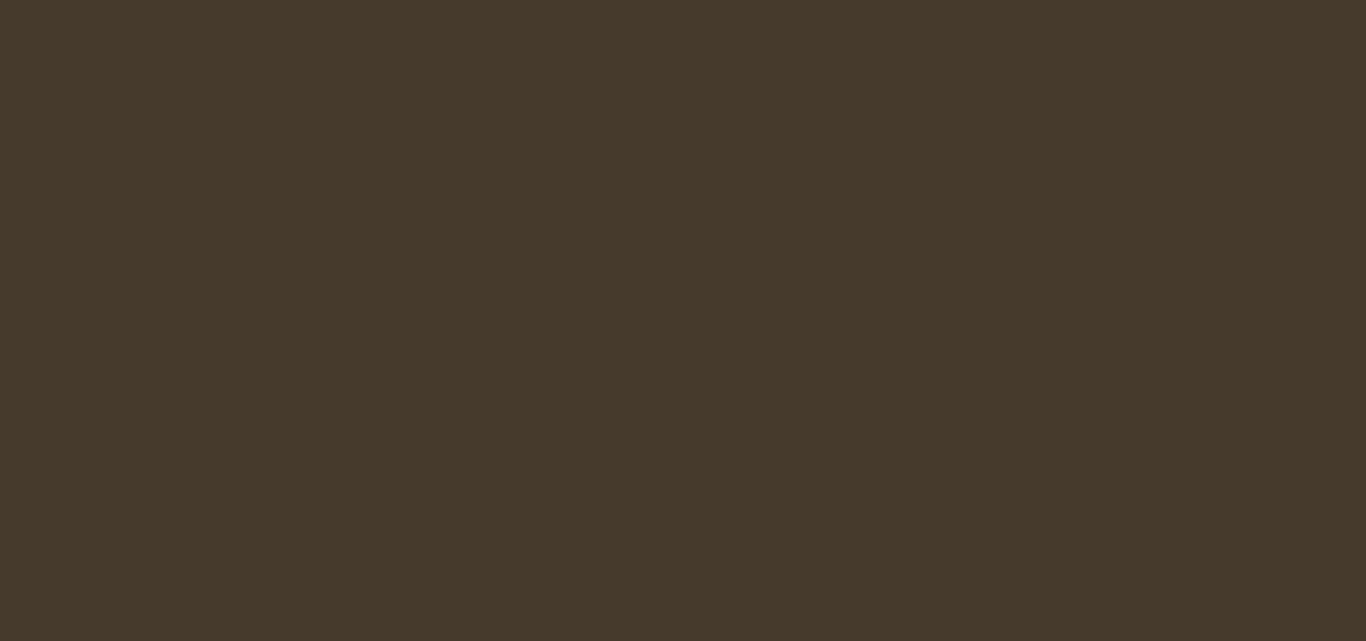 scroll, scrollTop: 0, scrollLeft: 0, axis: both 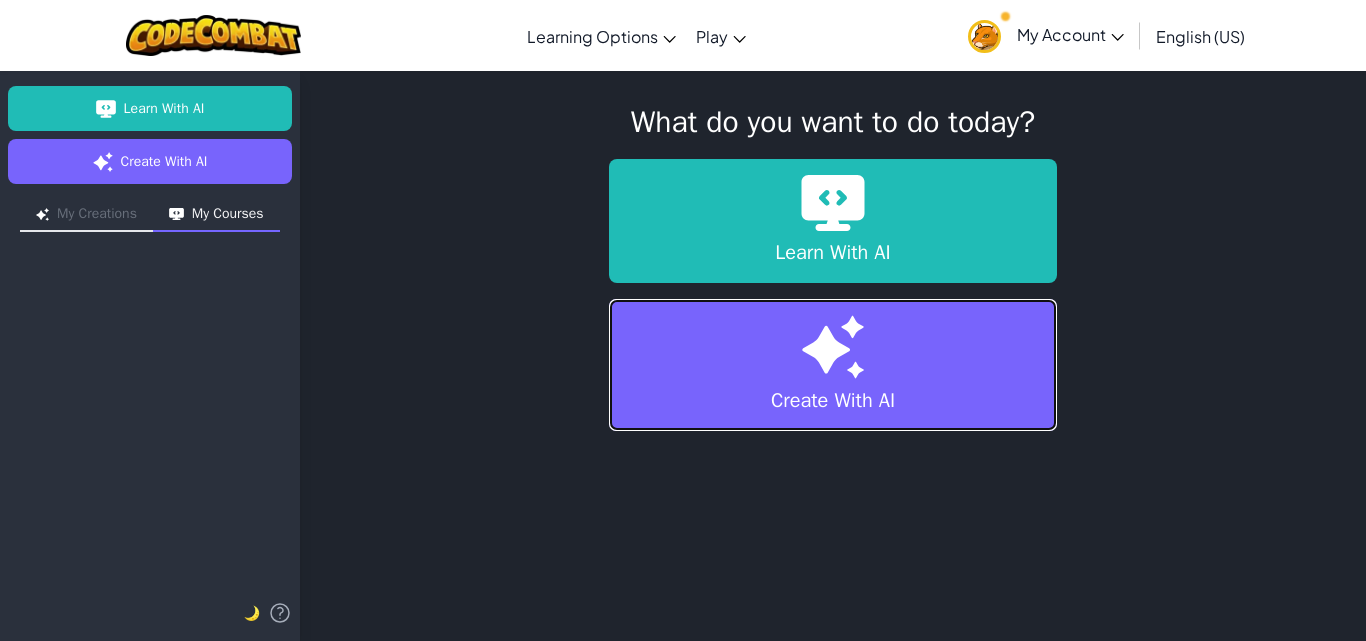 click on "Create With AI" at bounding box center (833, 365) 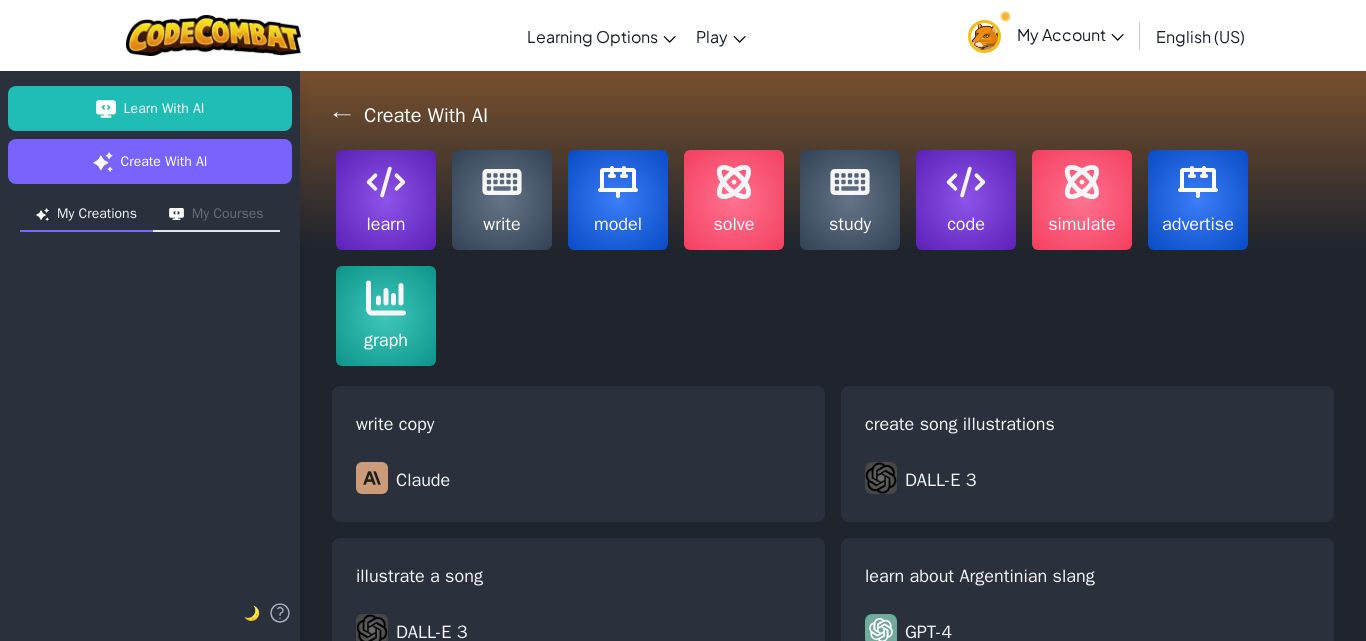 click on "code" at bounding box center (966, 200) 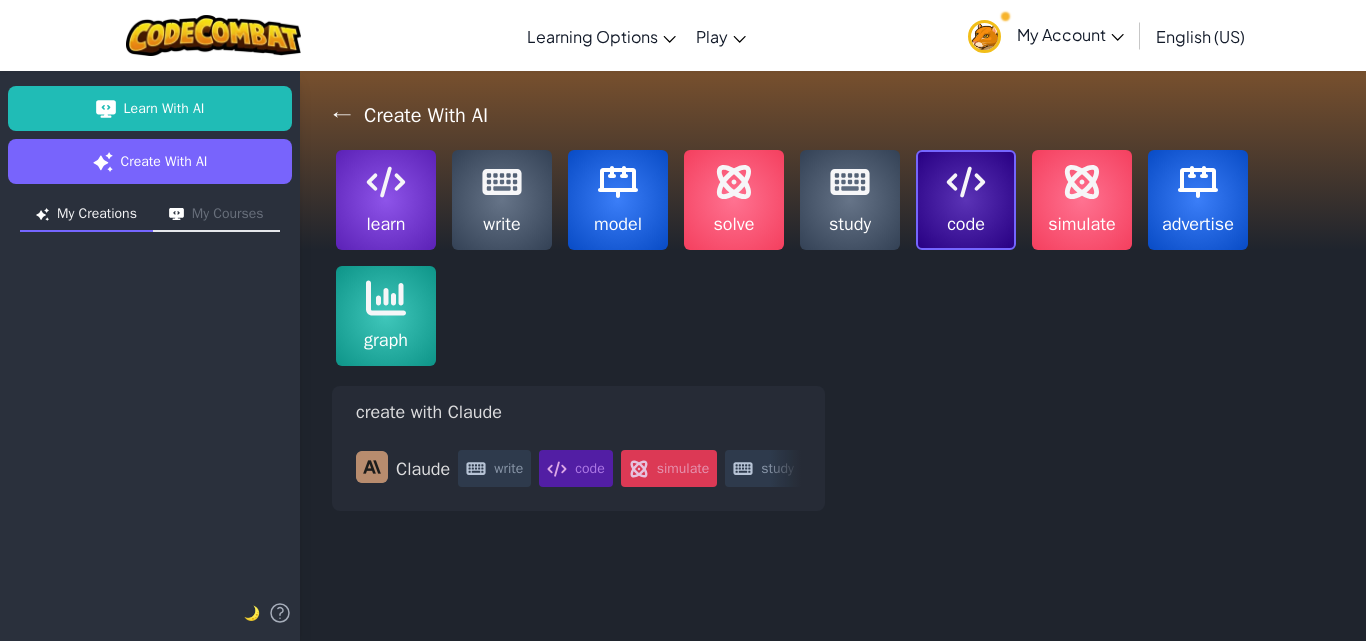 click on "create with Claude" at bounding box center [578, 412] 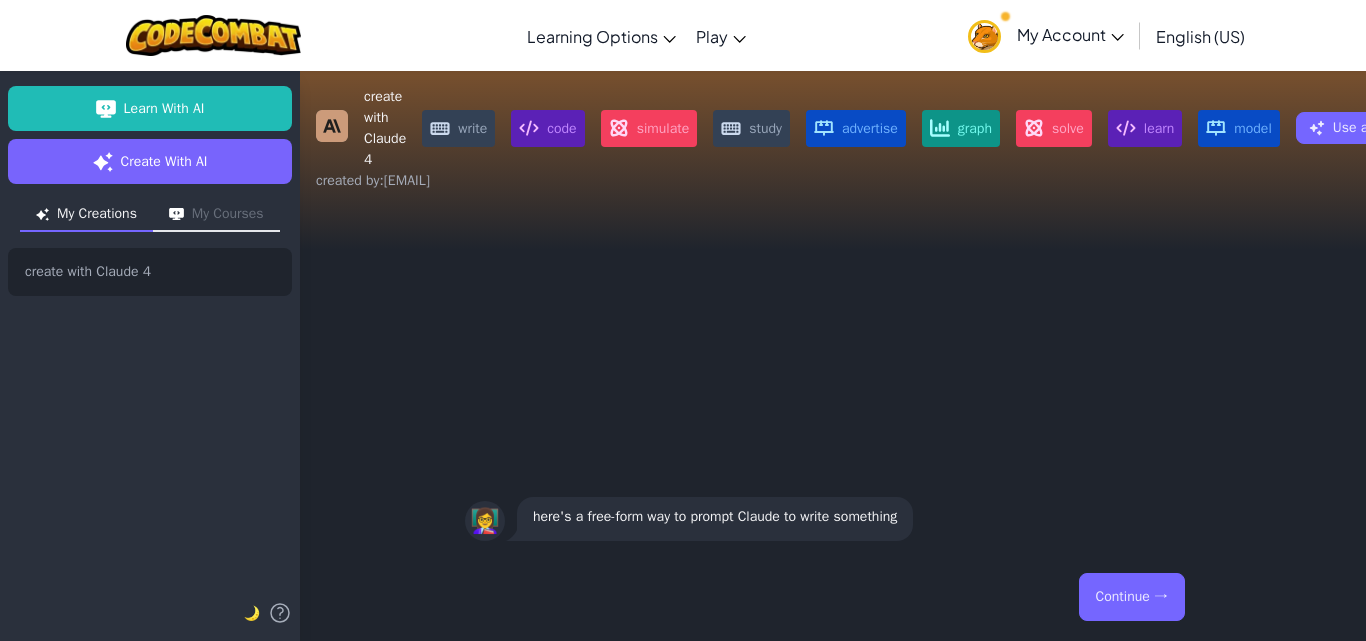click on "write" at bounding box center [458, 128] 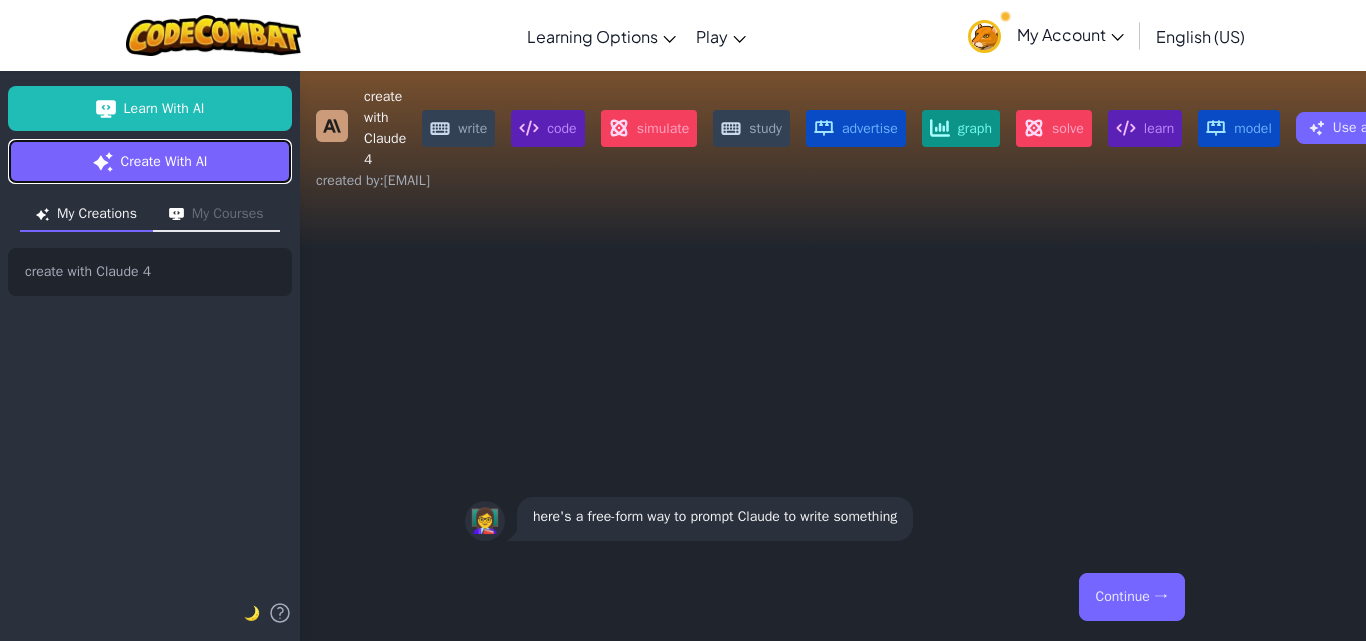 click on "Create With AI" at bounding box center (164, 161) 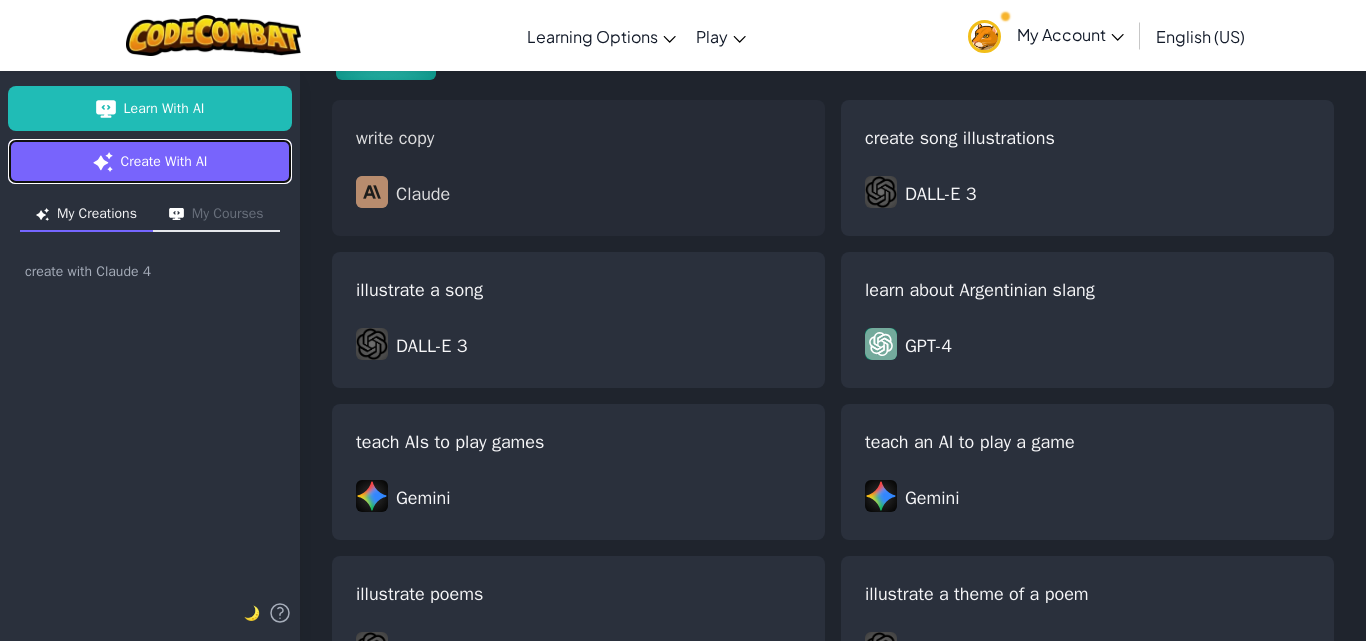 scroll, scrollTop: 300, scrollLeft: 0, axis: vertical 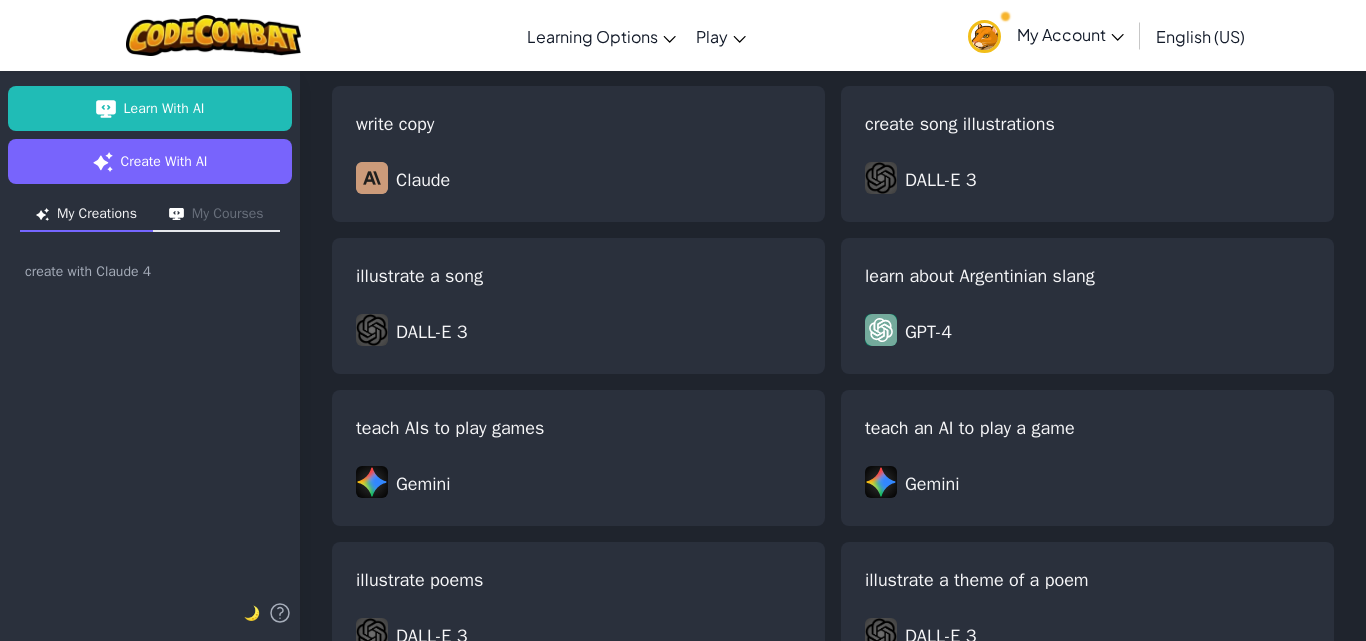 drag, startPoint x: 639, startPoint y: 329, endPoint x: 196, endPoint y: 367, distance: 444.6268 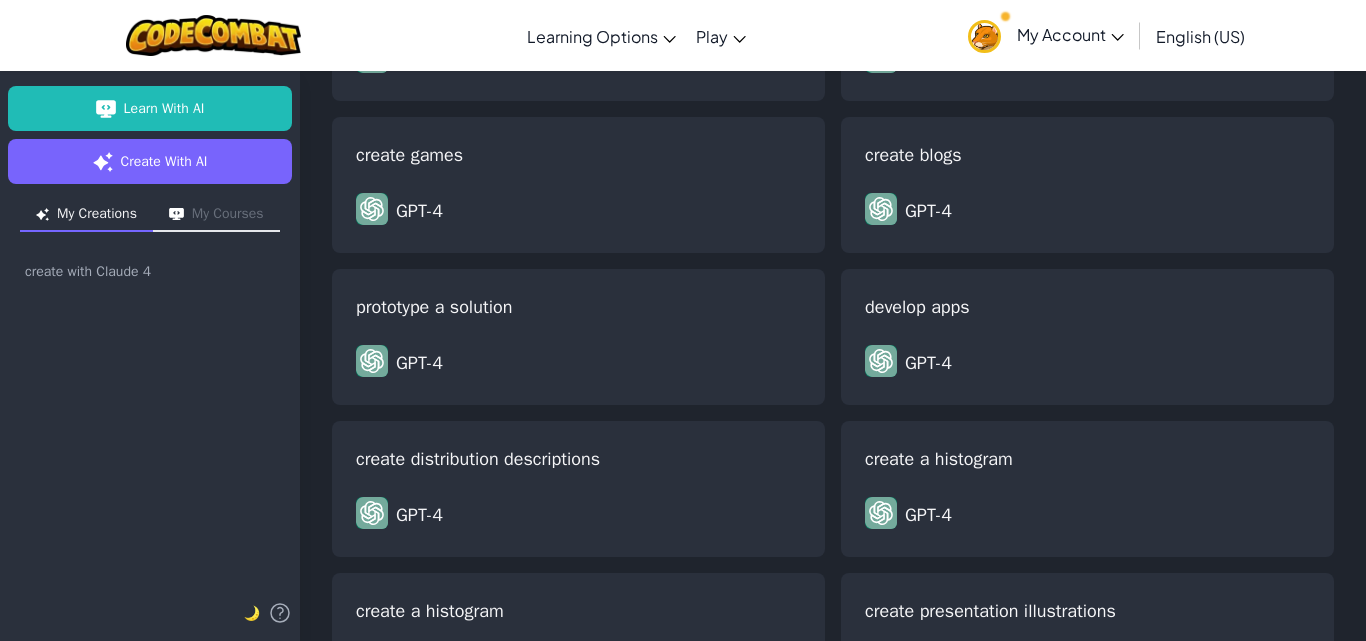 scroll, scrollTop: 3100, scrollLeft: 0, axis: vertical 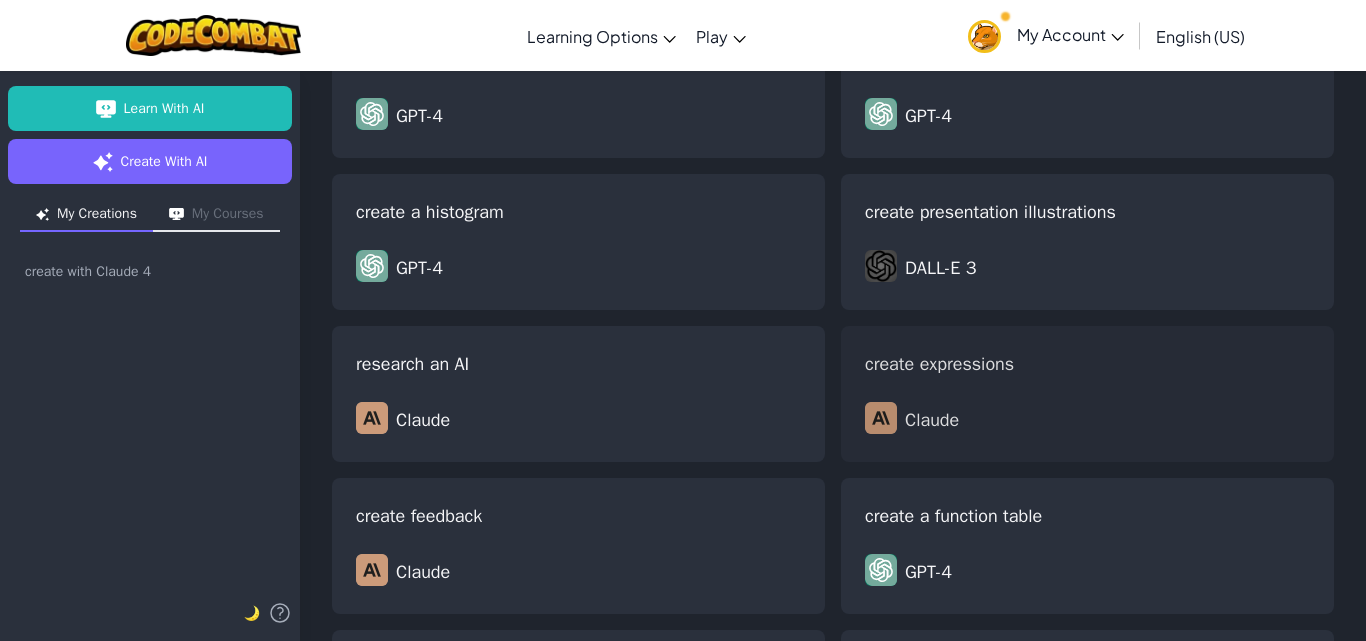 click on "create expressions   Claude" at bounding box center [1087, 394] 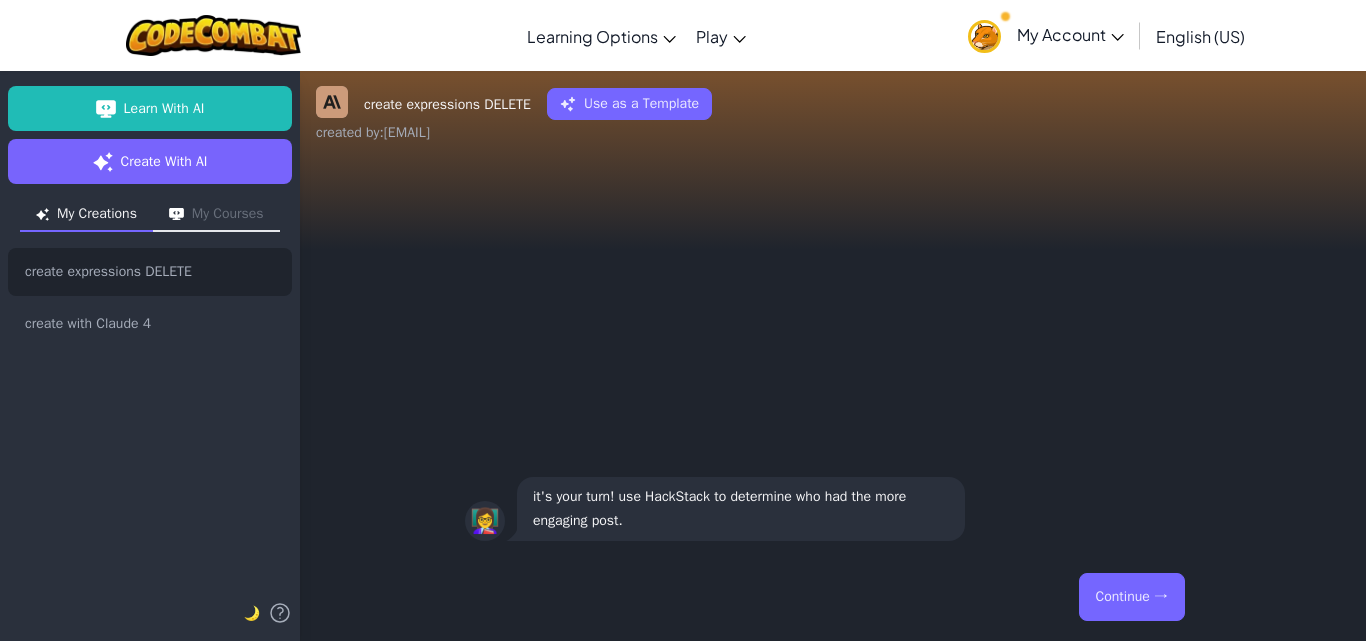 click on "Continue →" at bounding box center (1132, 597) 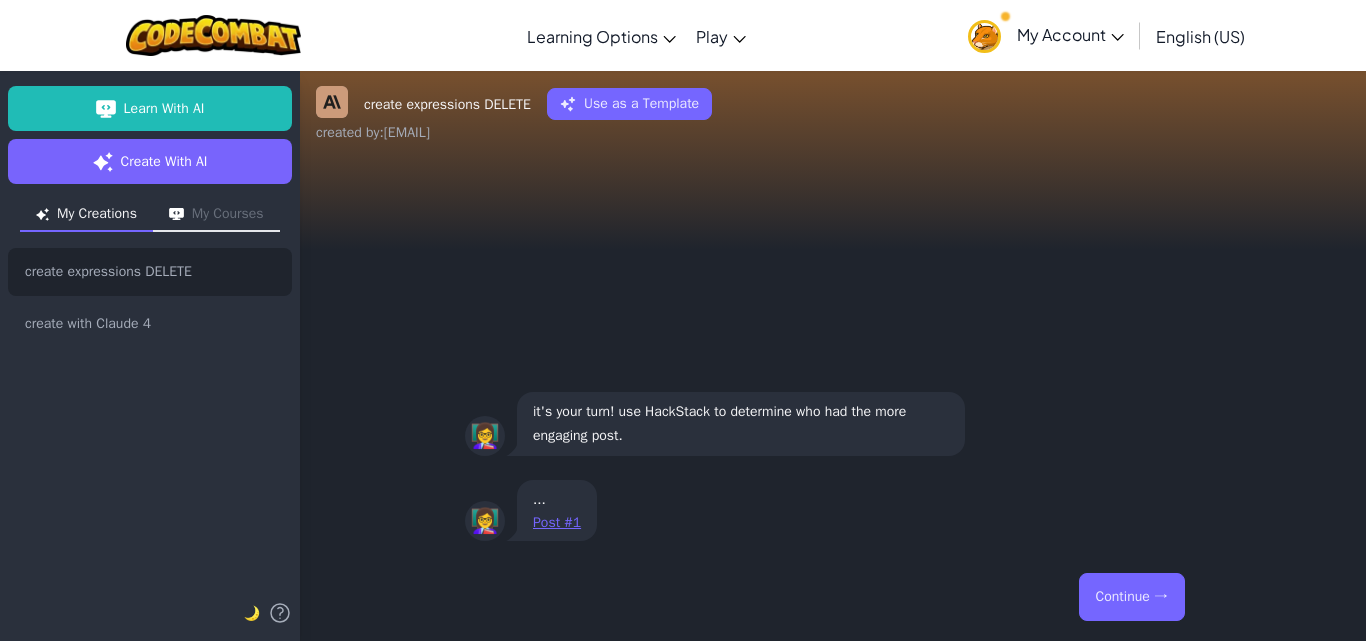 click on "Continue →" at bounding box center (1132, 597) 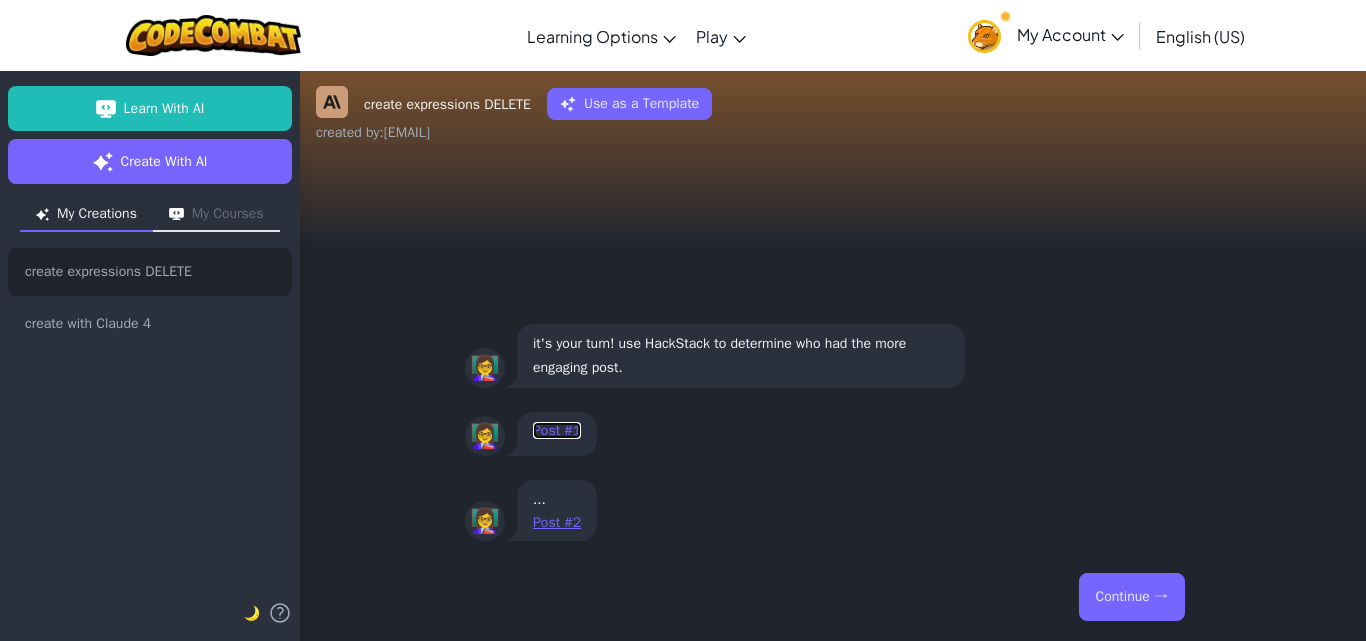 drag, startPoint x: 1053, startPoint y: 577, endPoint x: 536, endPoint y: 430, distance: 537.4923 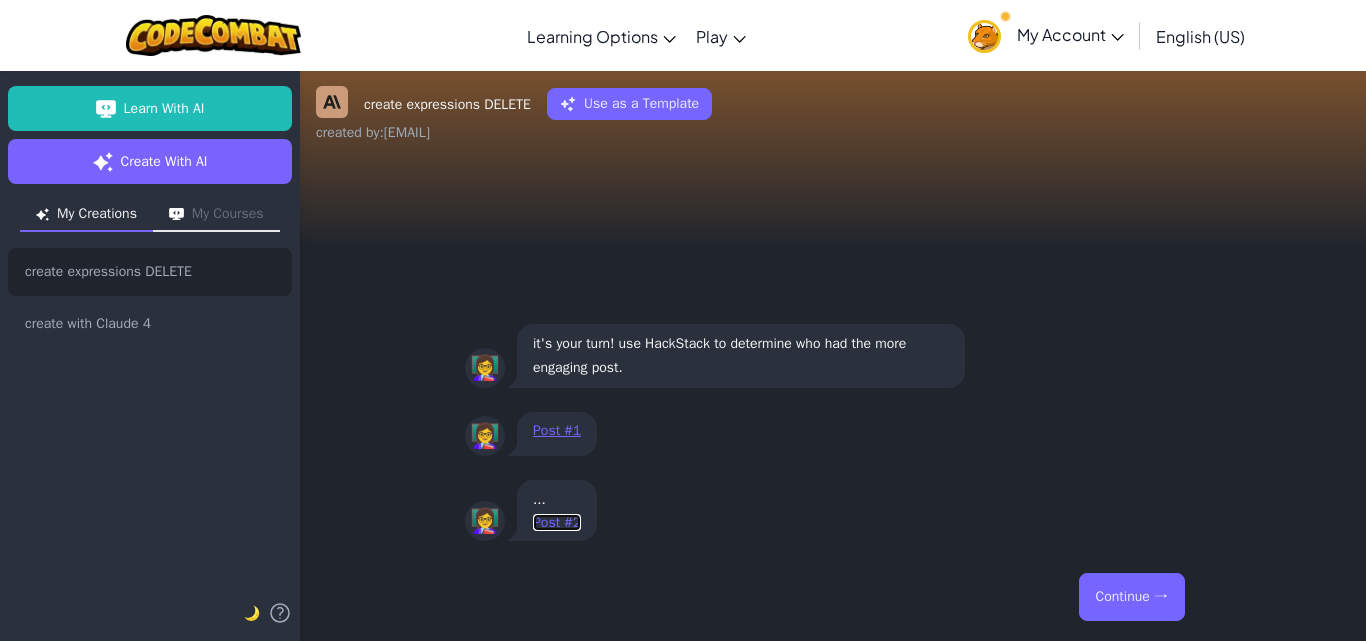click on "Post #2" at bounding box center [557, 522] 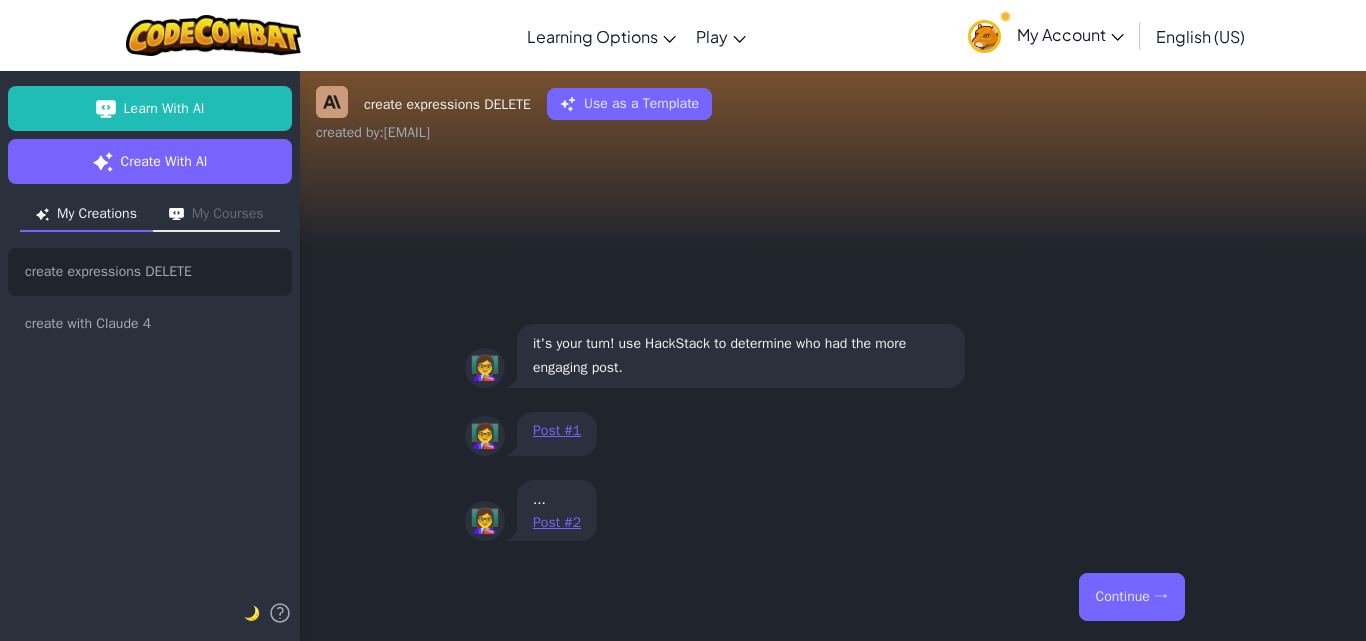 click on "Continue →" at bounding box center [1132, 597] 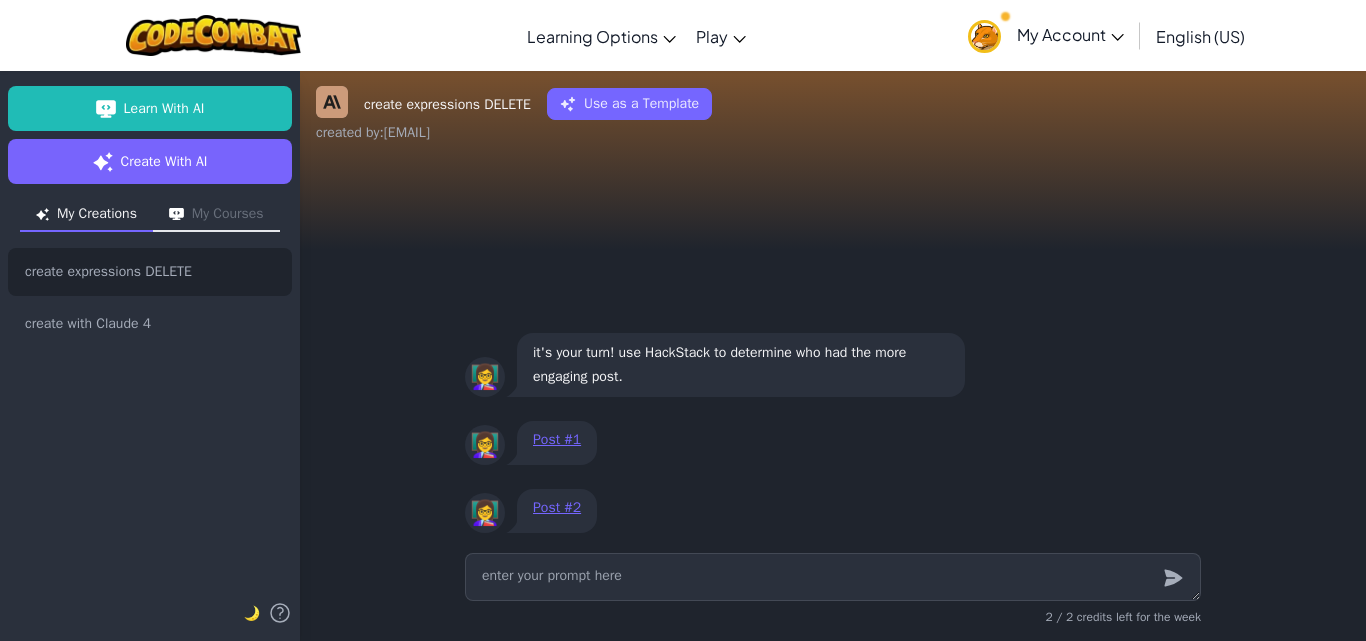 type on "x" 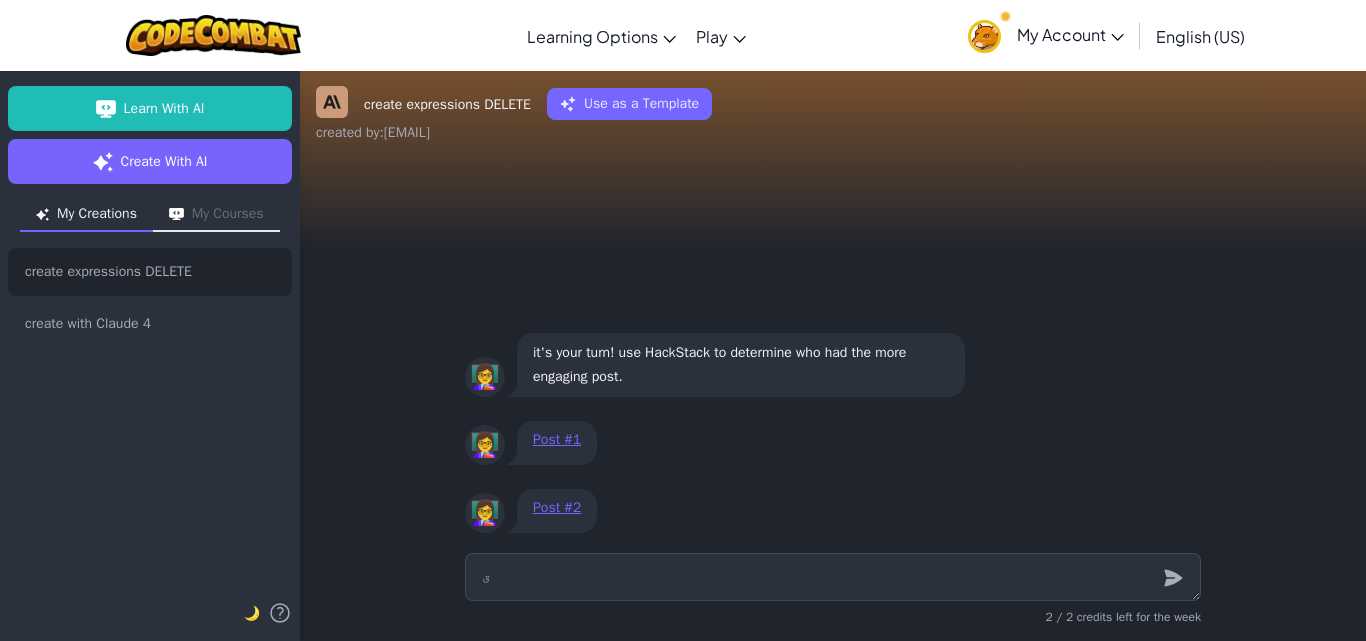 type on "x" 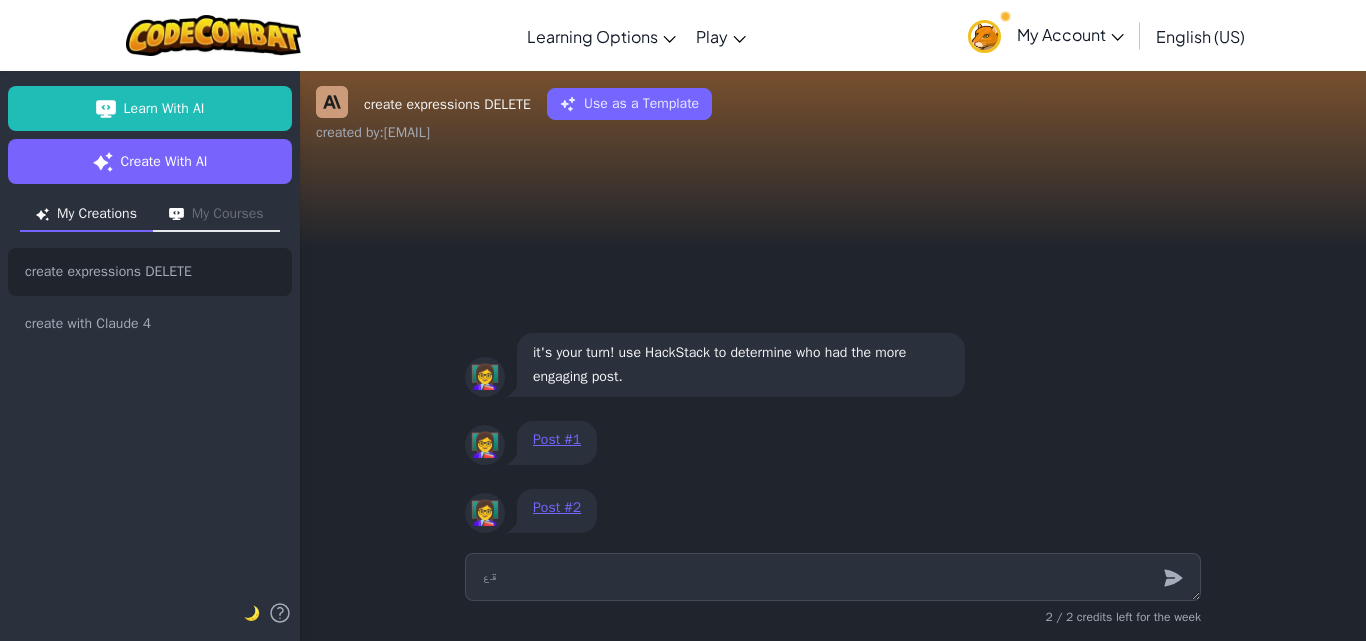 type on "x" 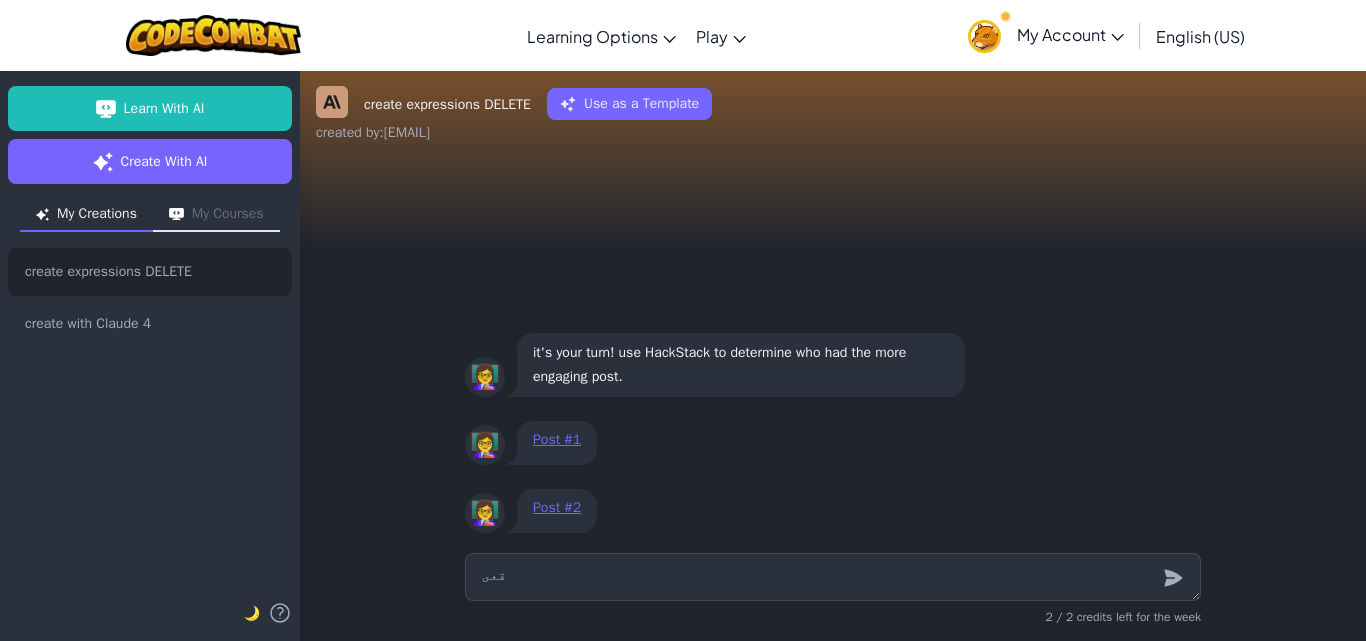 type on "x" 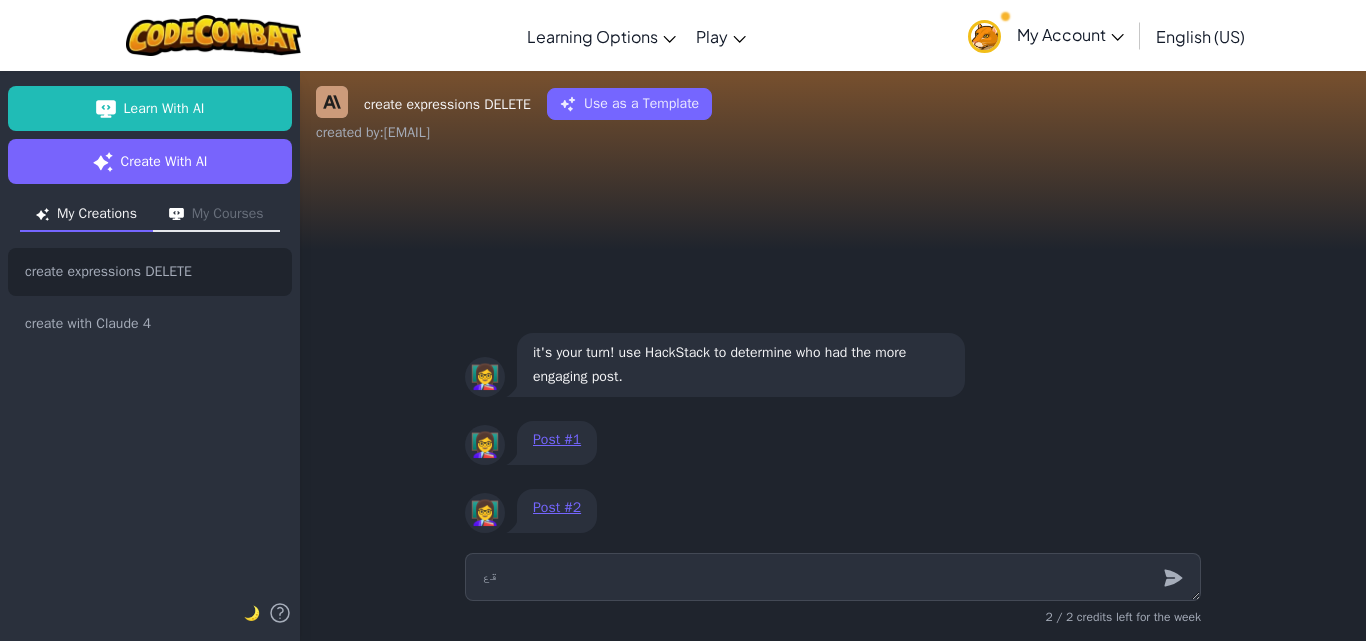 type on "x" 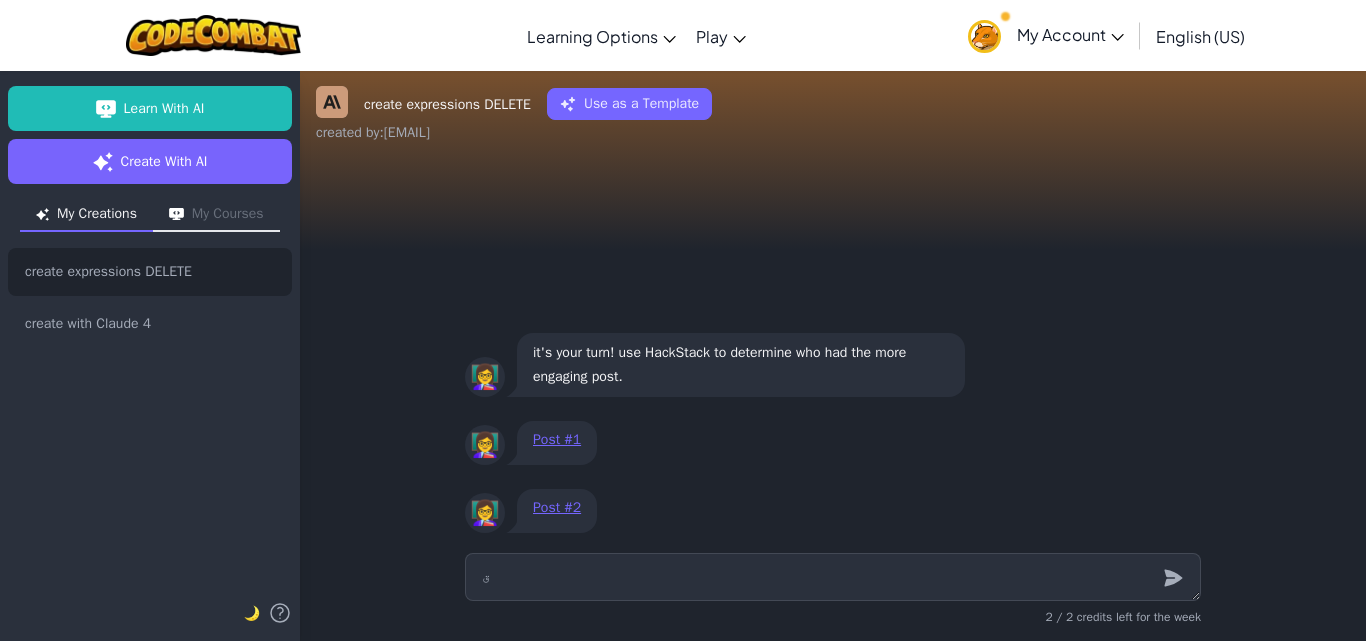 type on "x" 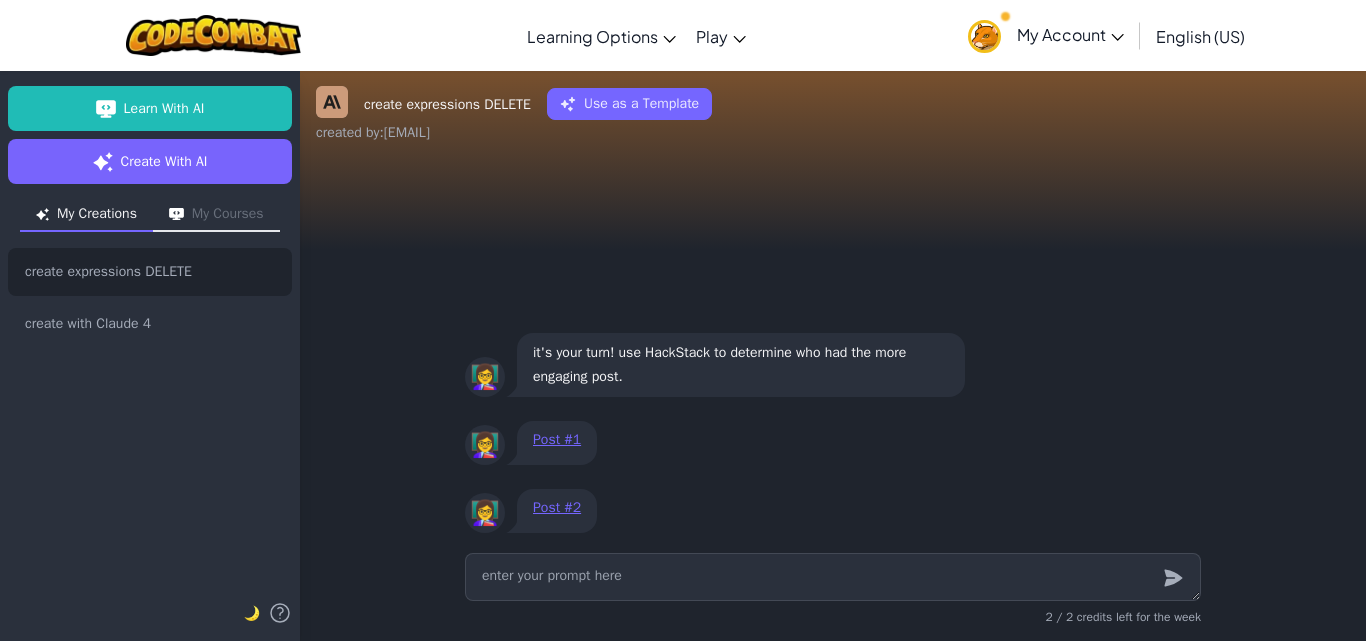 type on "x" 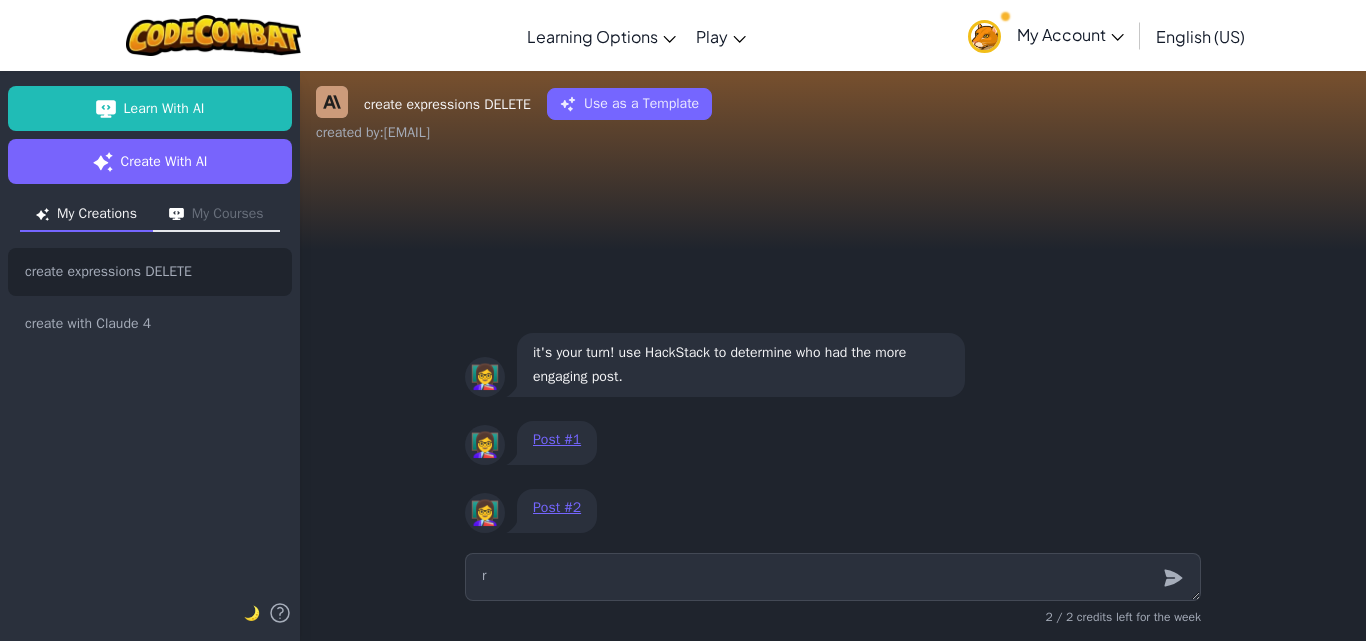 type on "x" 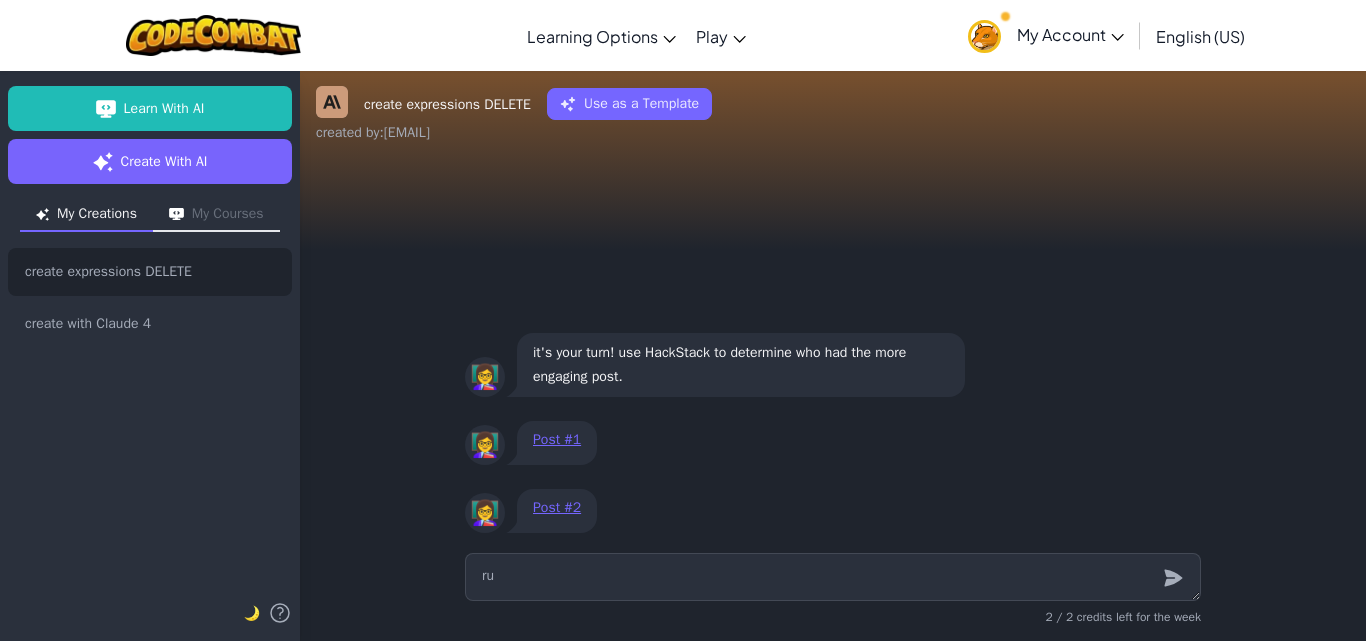 type on "x" 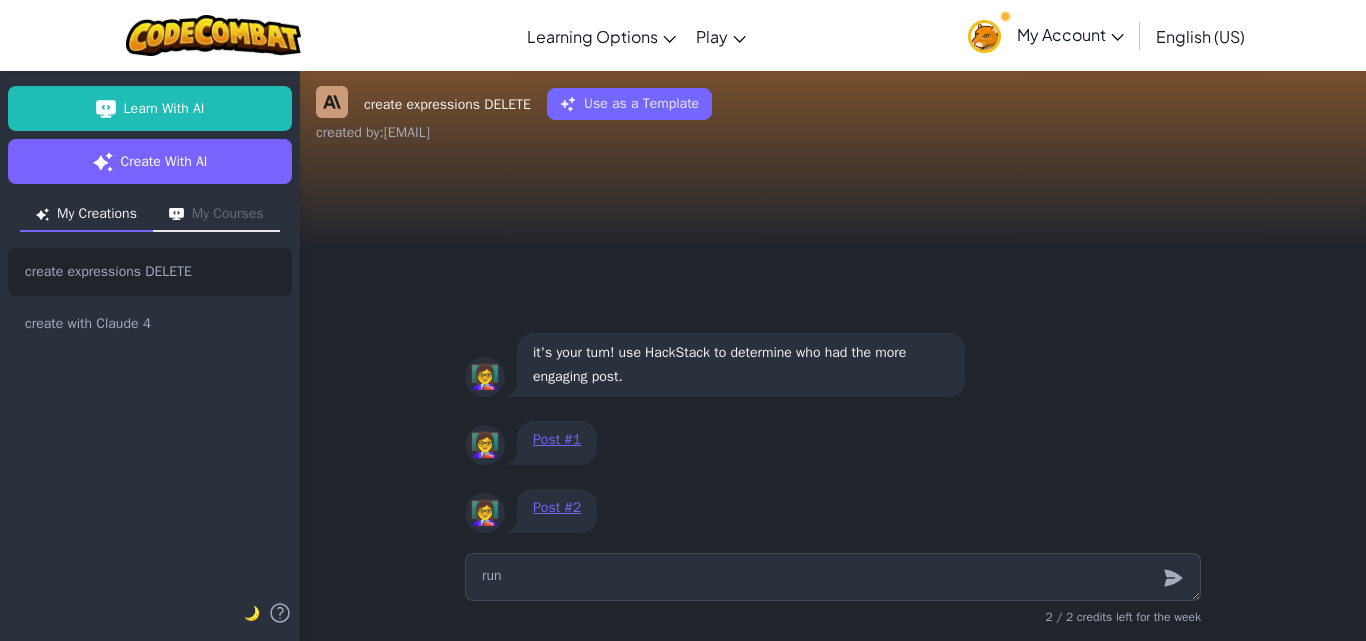 type on "x" 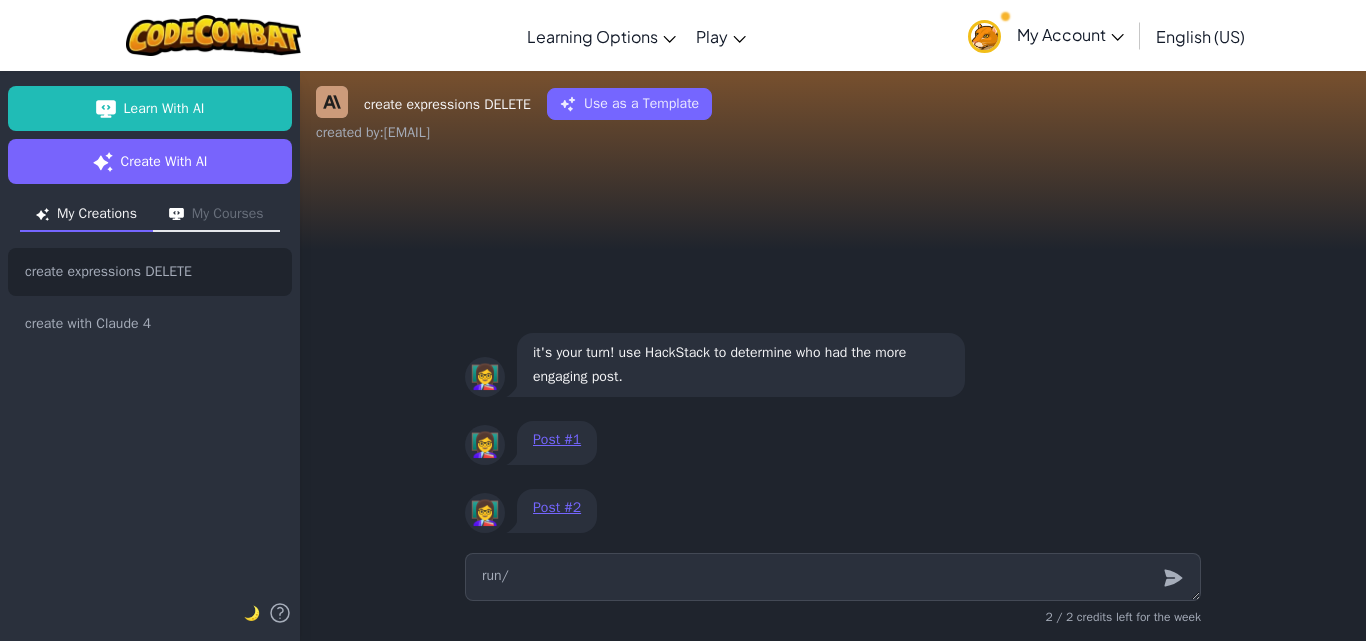 type on "x" 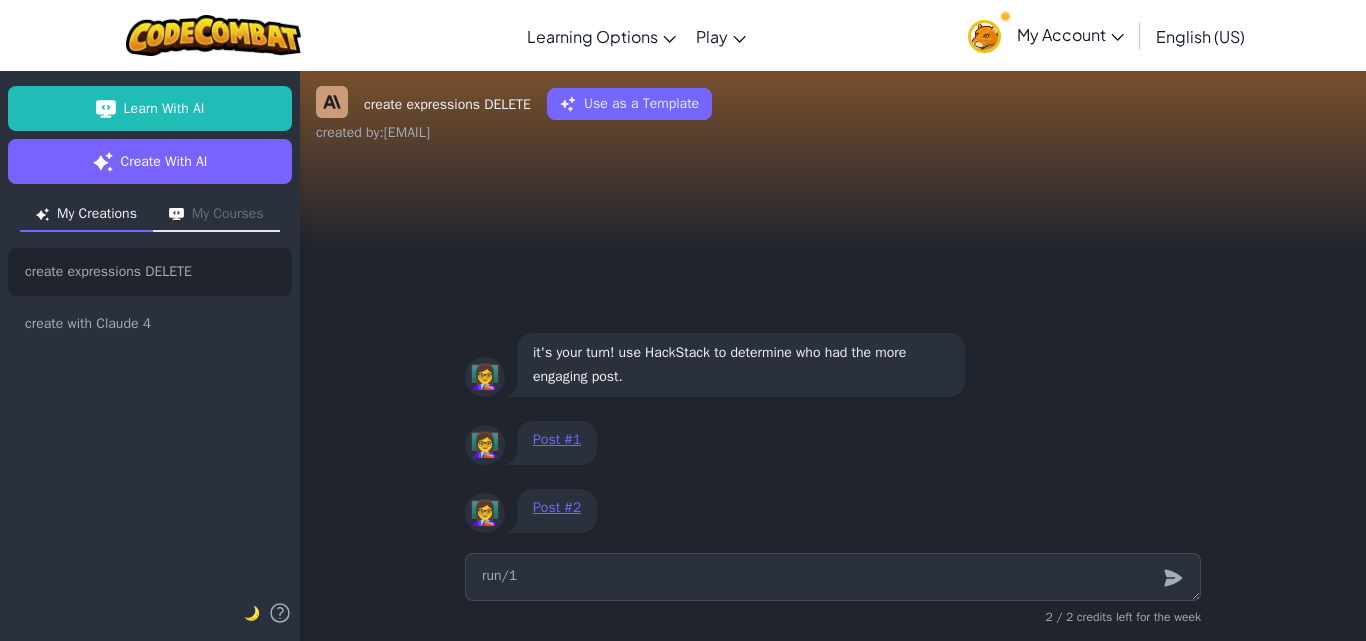 type on "x" 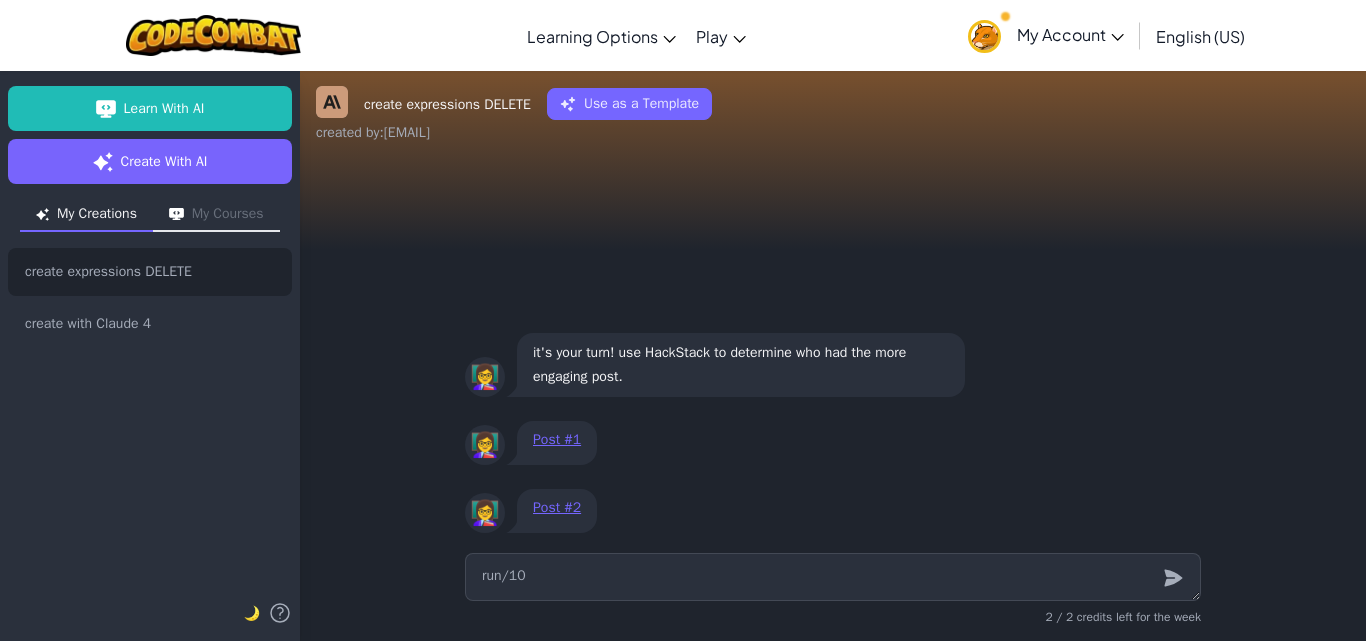 type on "x" 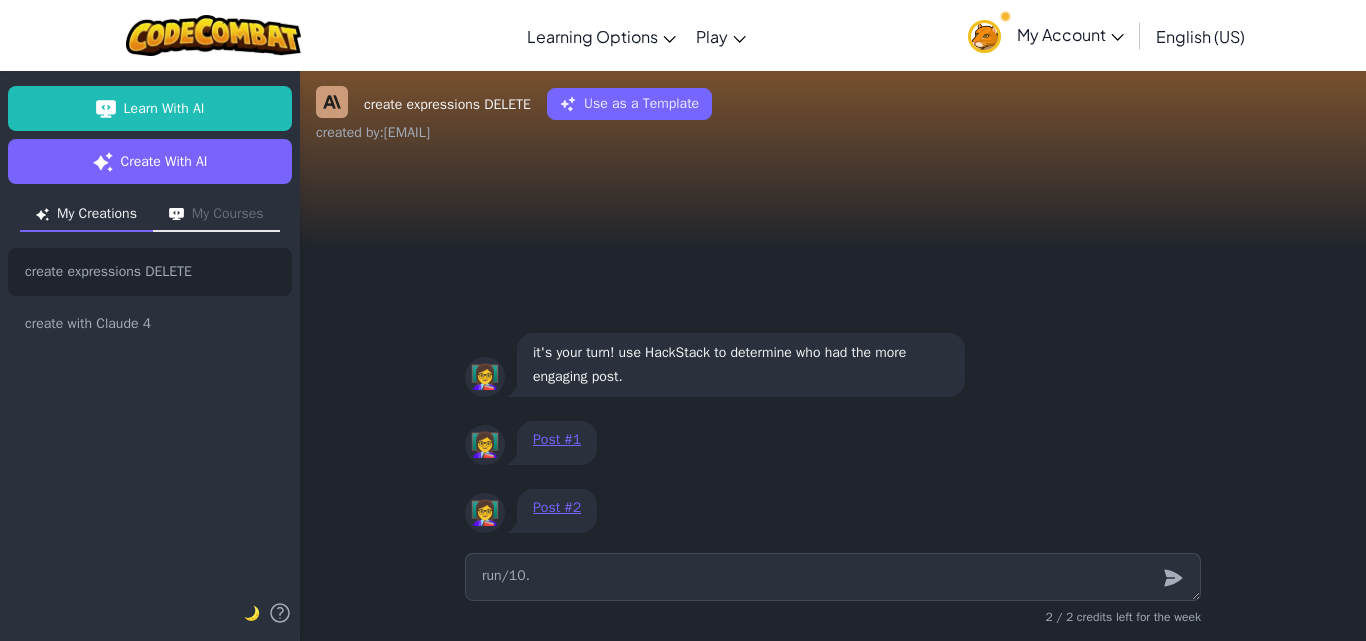 type on "x" 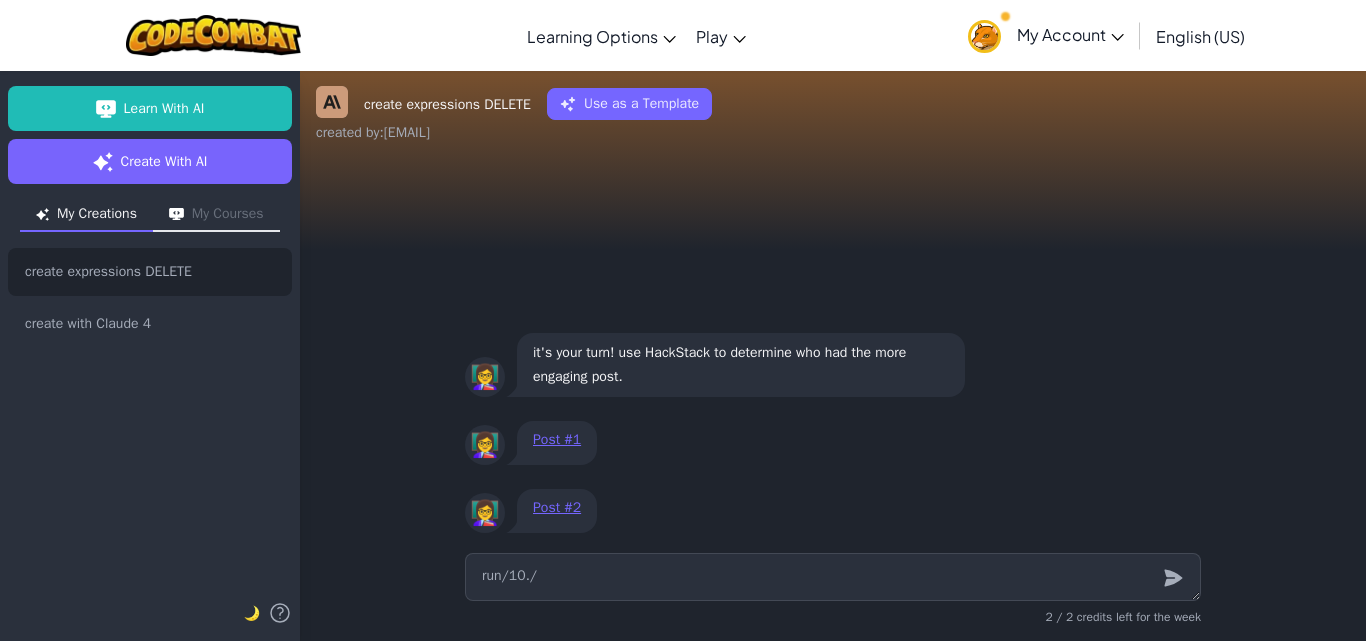 type on "x" 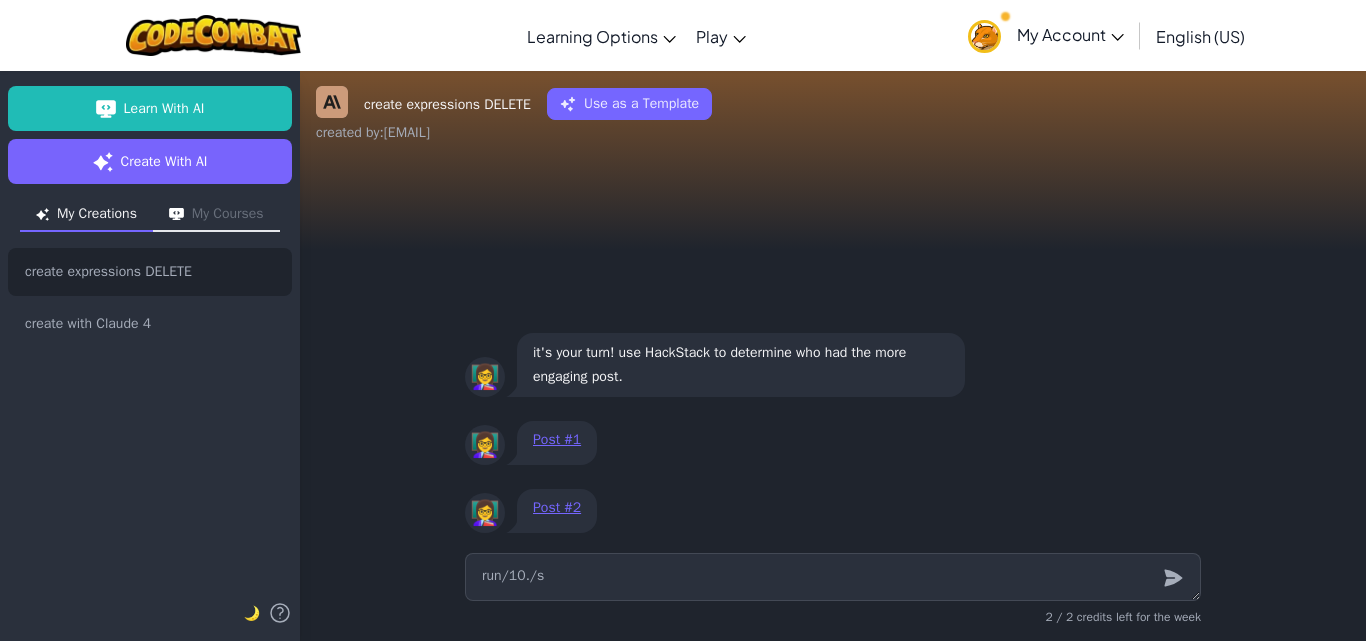 type on "x" 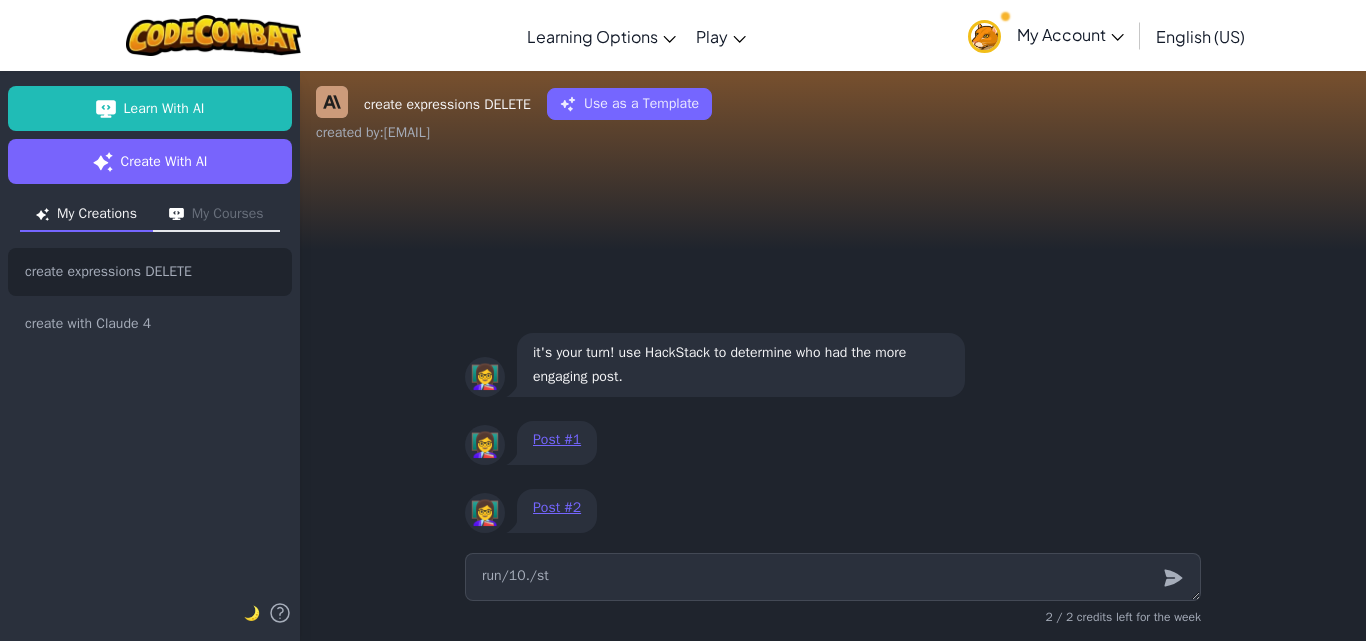 type on "x" 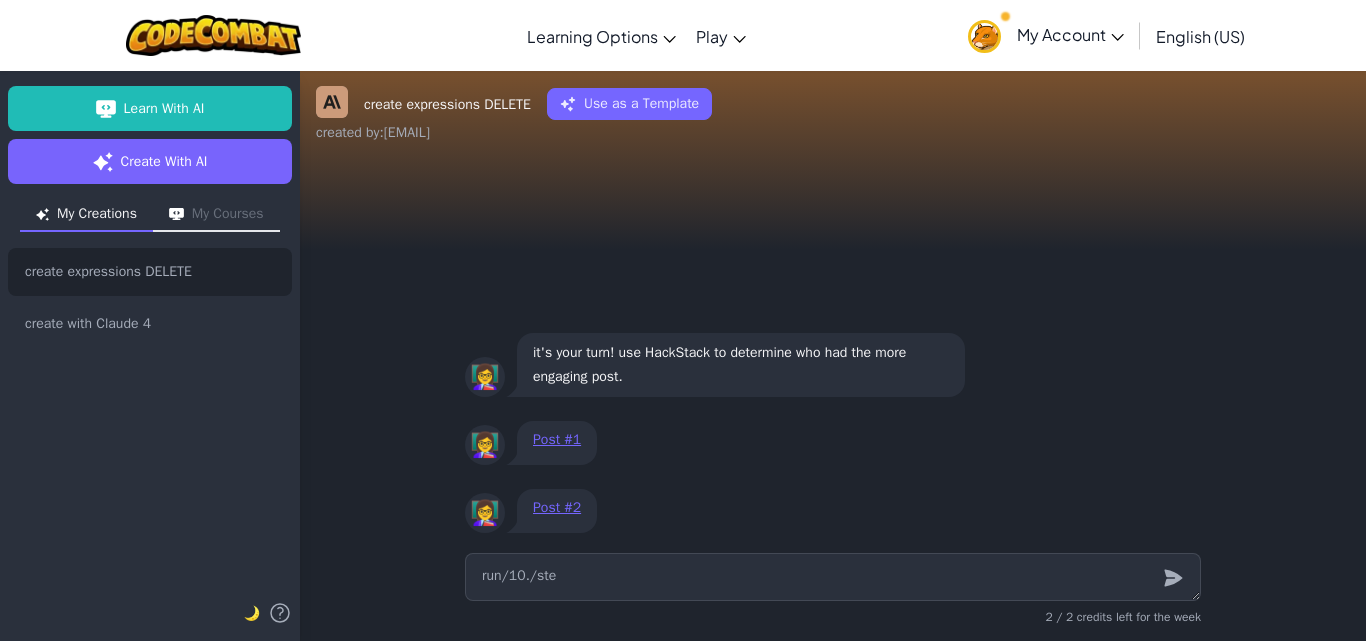 type on "x" 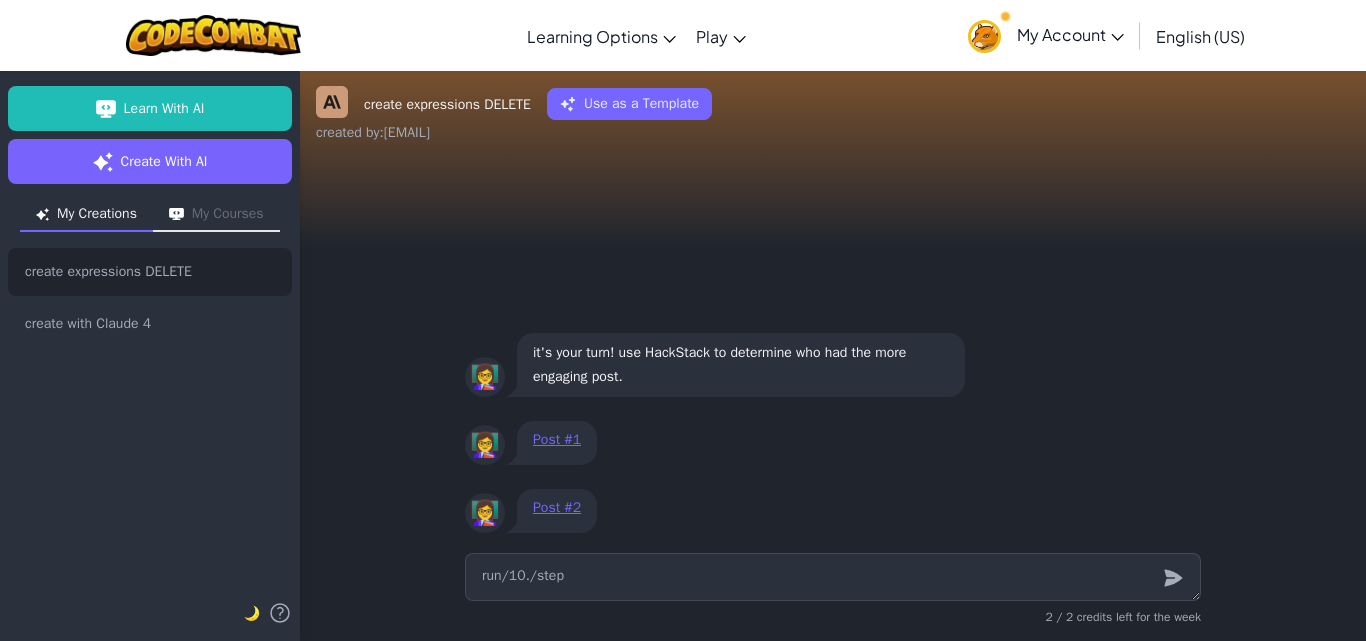 type on "x" 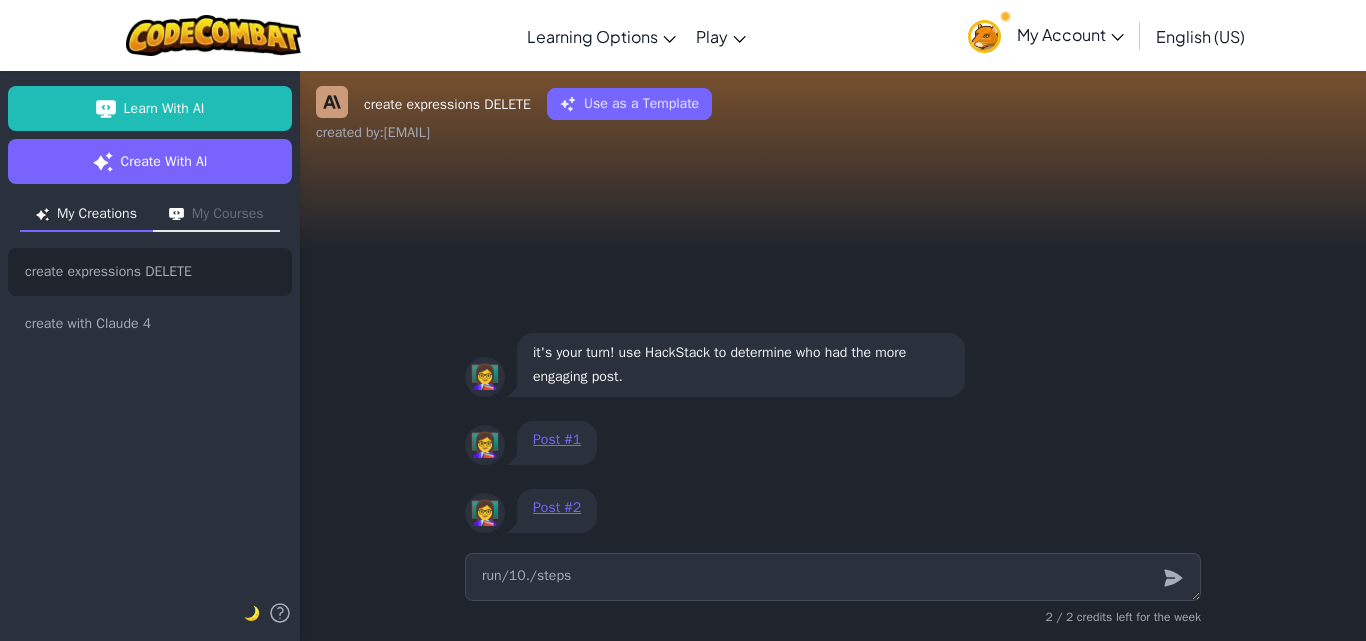 type on "run/10./steps" 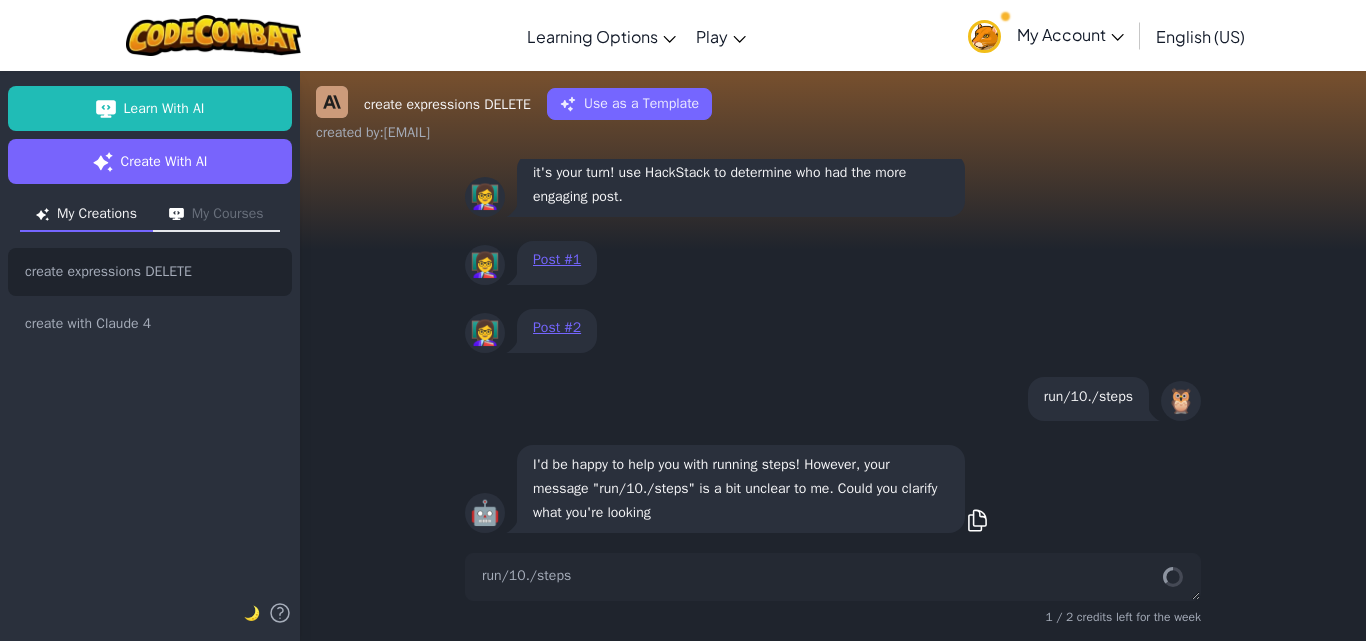 scroll, scrollTop: 1, scrollLeft: 0, axis: vertical 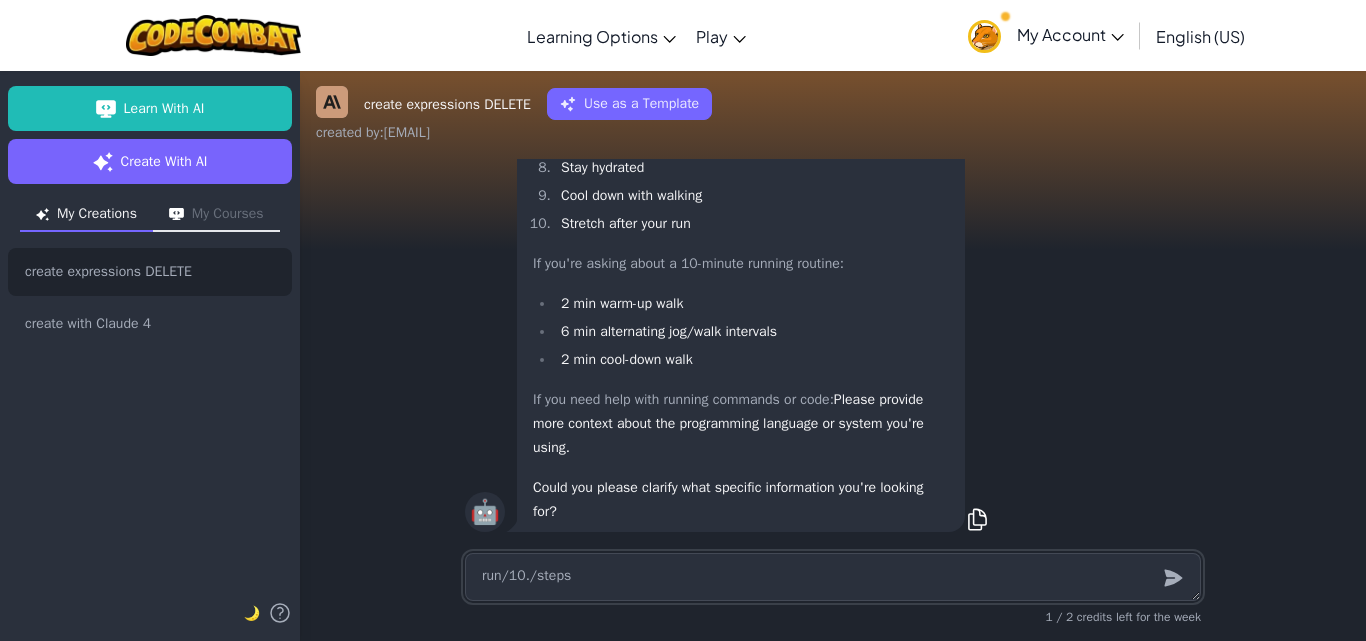 type on "x" 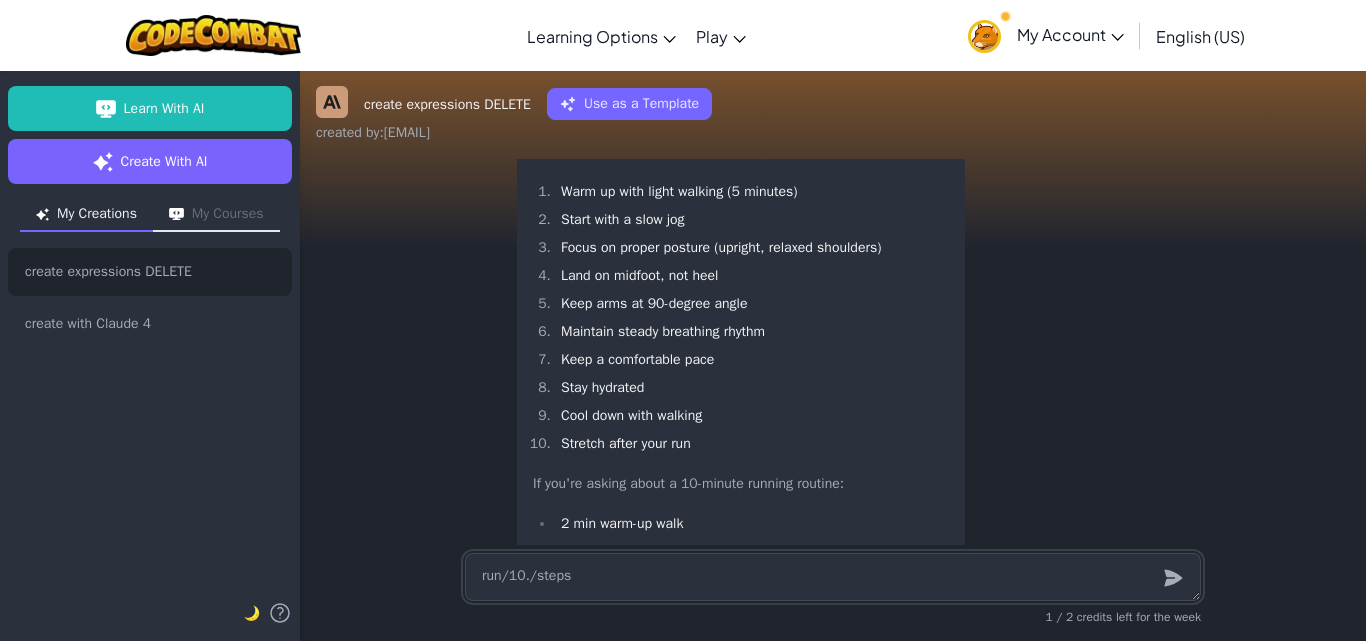 scroll, scrollTop: -499, scrollLeft: 0, axis: vertical 